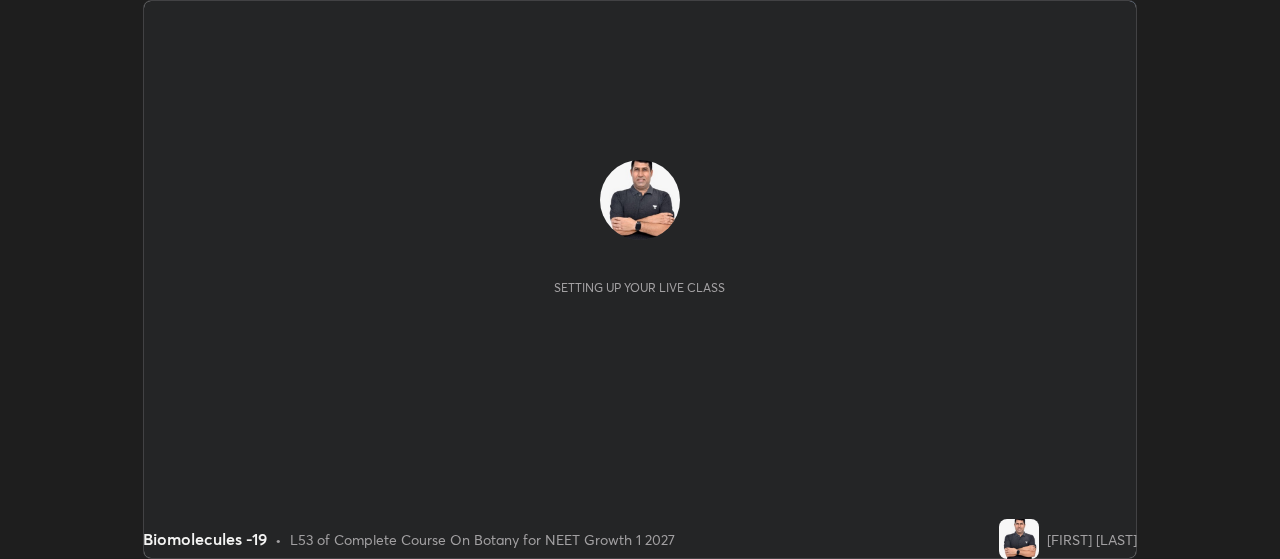 scroll, scrollTop: 0, scrollLeft: 0, axis: both 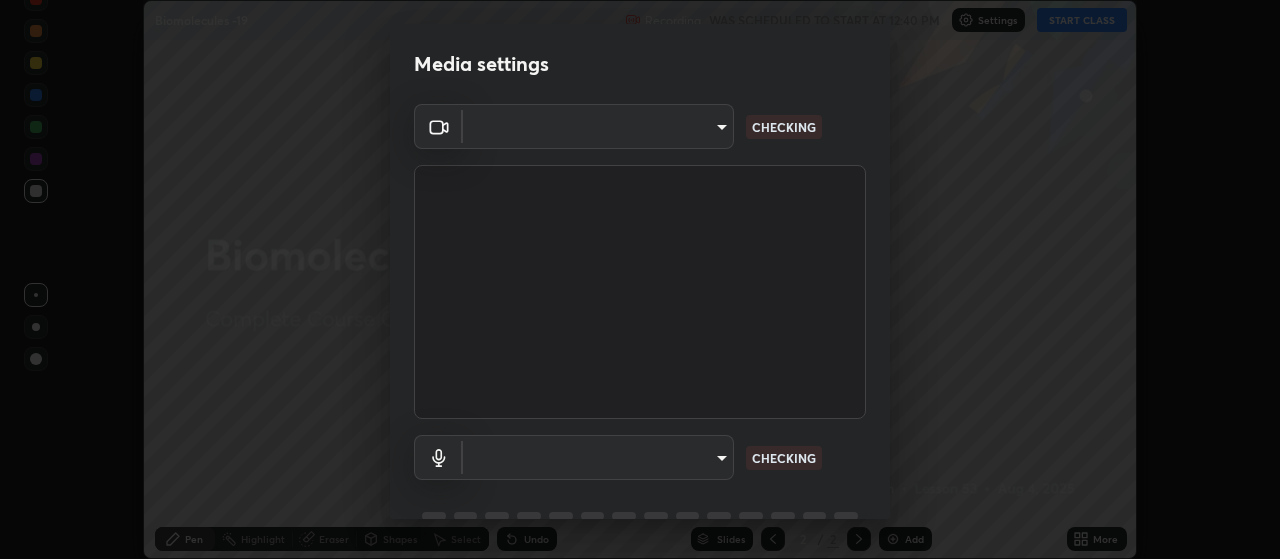 type on "[HASH]" 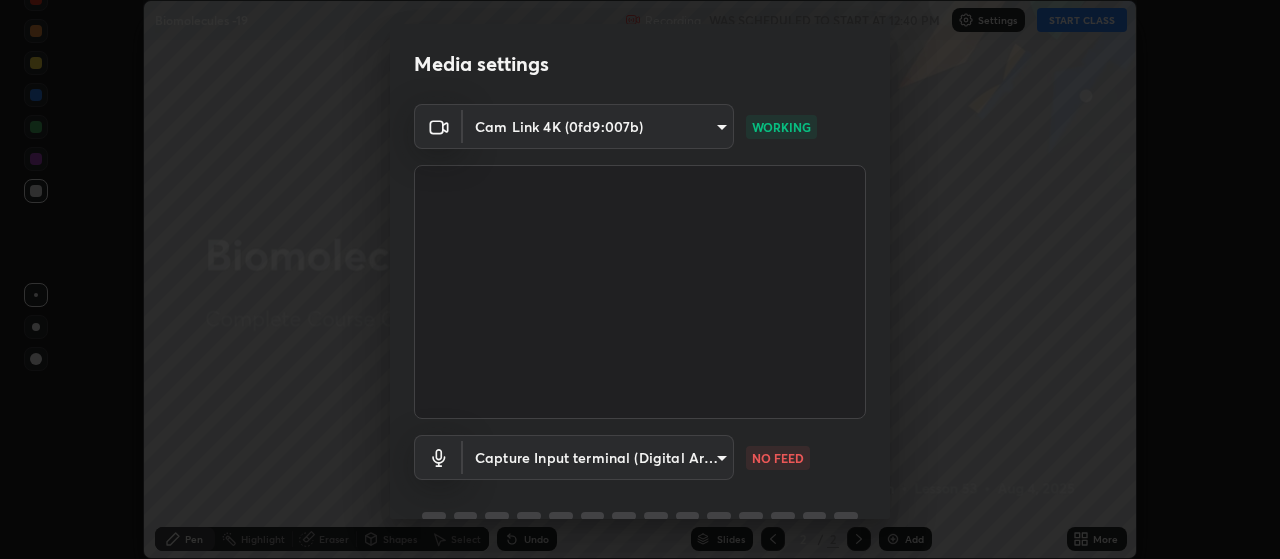 click on "Erase all Biomolecules -19 Recording WAS SCHEDULED TO START AT  12:40 PM Settings START CLASS Setting up your live class Biomolecules -19 • L53 of Complete Course On Botany for NEET Growth 1 2027 [FIRST] [LAST] Pen Highlight Eraser Shapes Select Undo Slides 2 / 2 Add More No doubts shared Encourage your learners to ask a doubt for better clarity Report an issue Reason for reporting Buffering Chat not working Audio - Video sync issue Educator video quality low ​ Attach an image Report Media settings Cam Link 4K ([HASH]) [HASH] WORKING Capture Input terminal (Digital Array MIC) [HASH] NO FEED 1 / 5 Next" at bounding box center (640, 279) 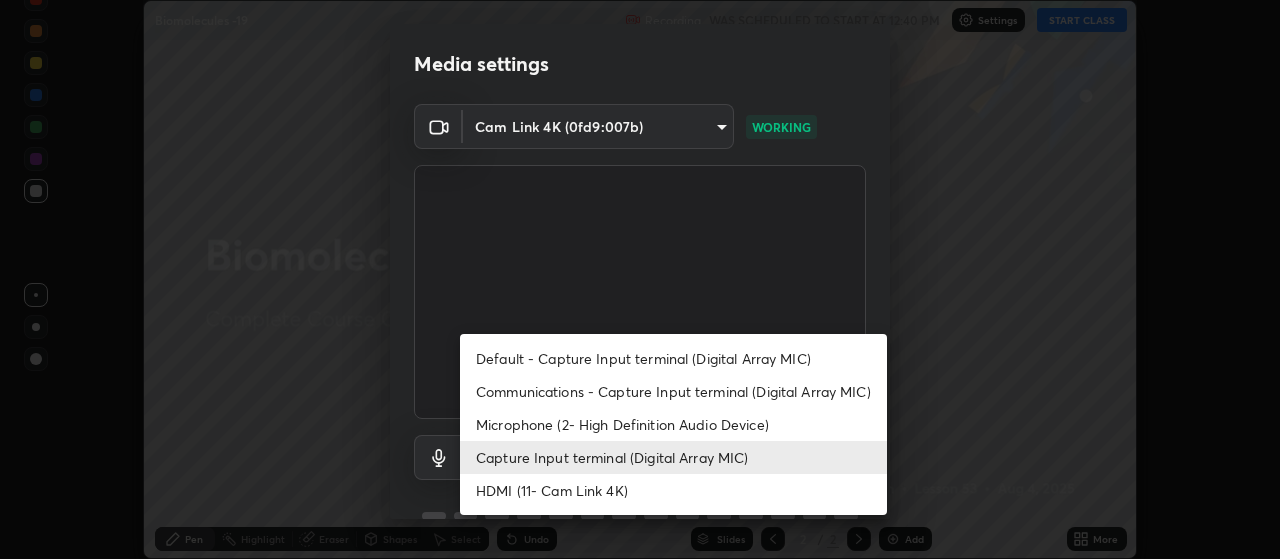 click on "Default - Capture Input terminal (Digital Array MIC)" at bounding box center (673, 358) 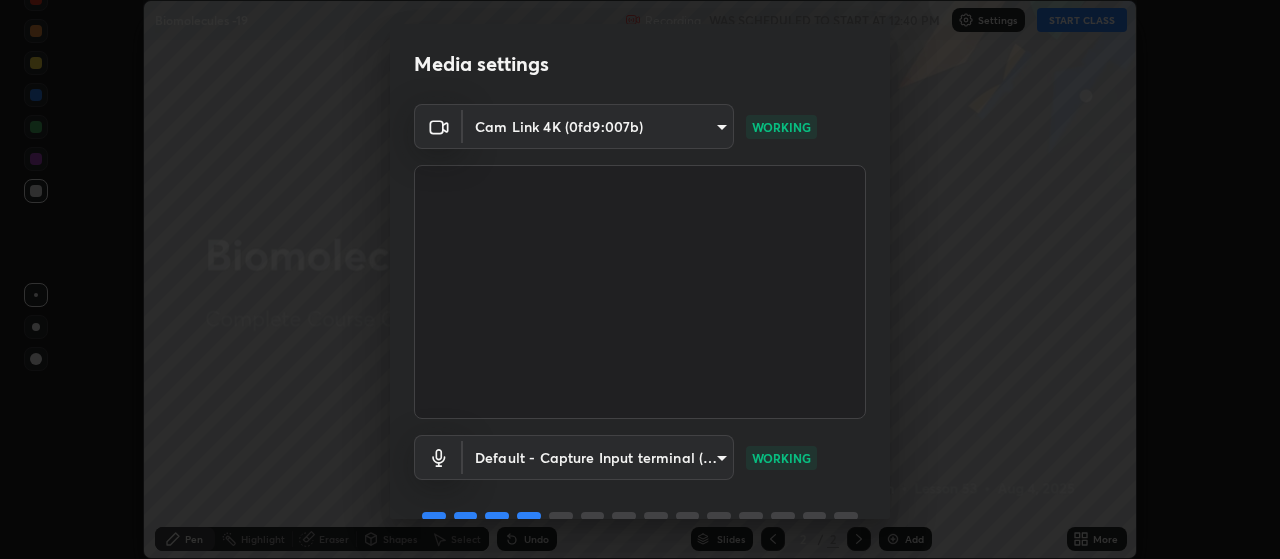 scroll, scrollTop: 97, scrollLeft: 0, axis: vertical 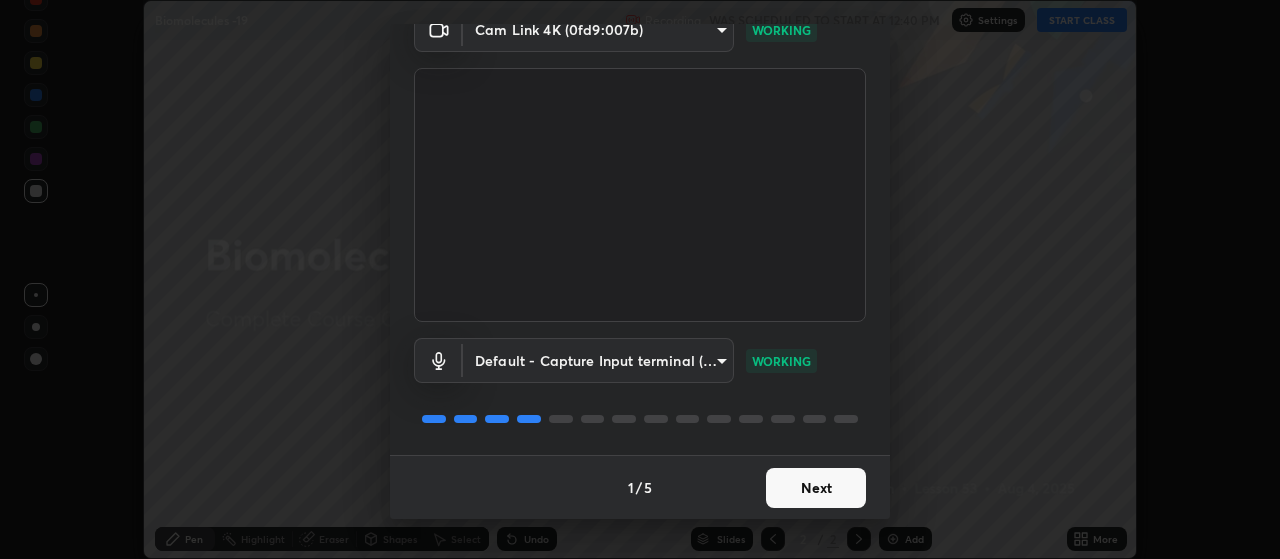 click on "Next" at bounding box center (816, 488) 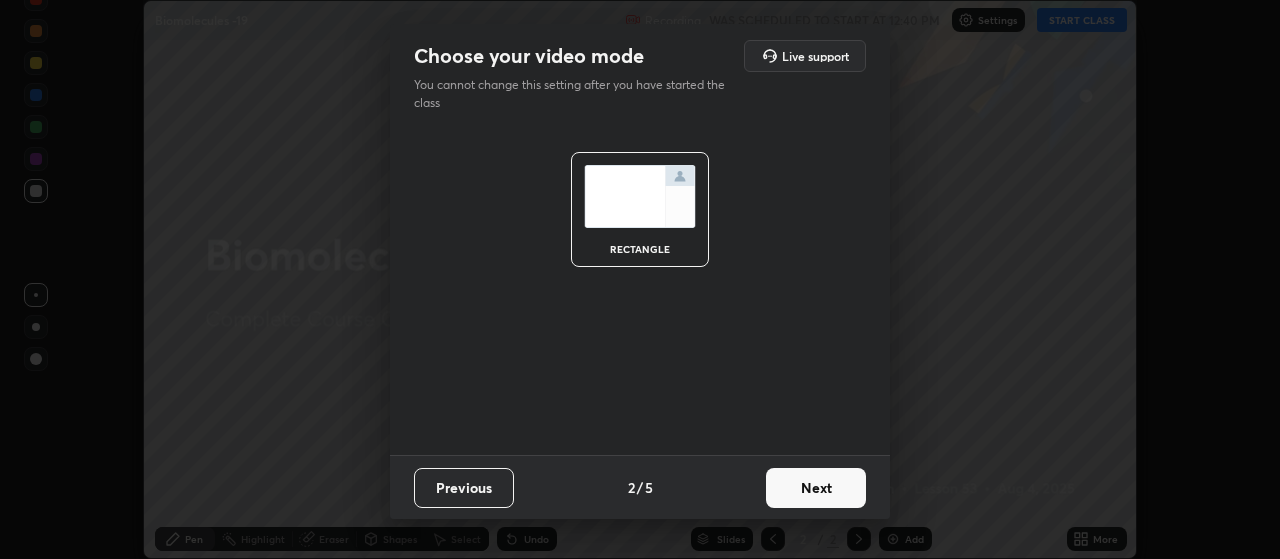 scroll, scrollTop: 0, scrollLeft: 0, axis: both 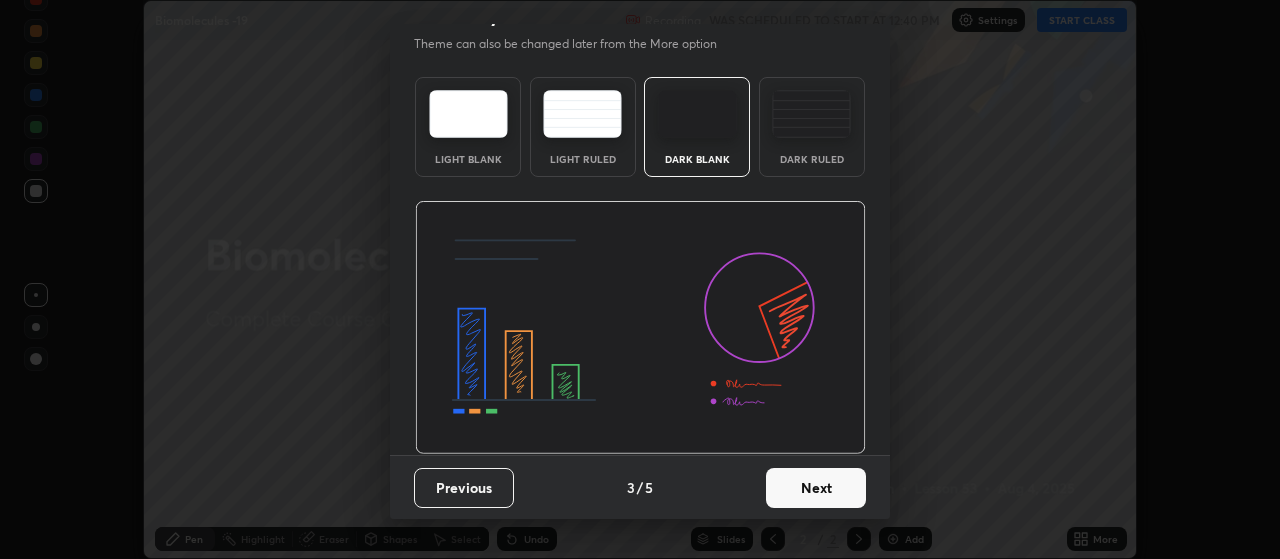 click on "Next" at bounding box center [816, 488] 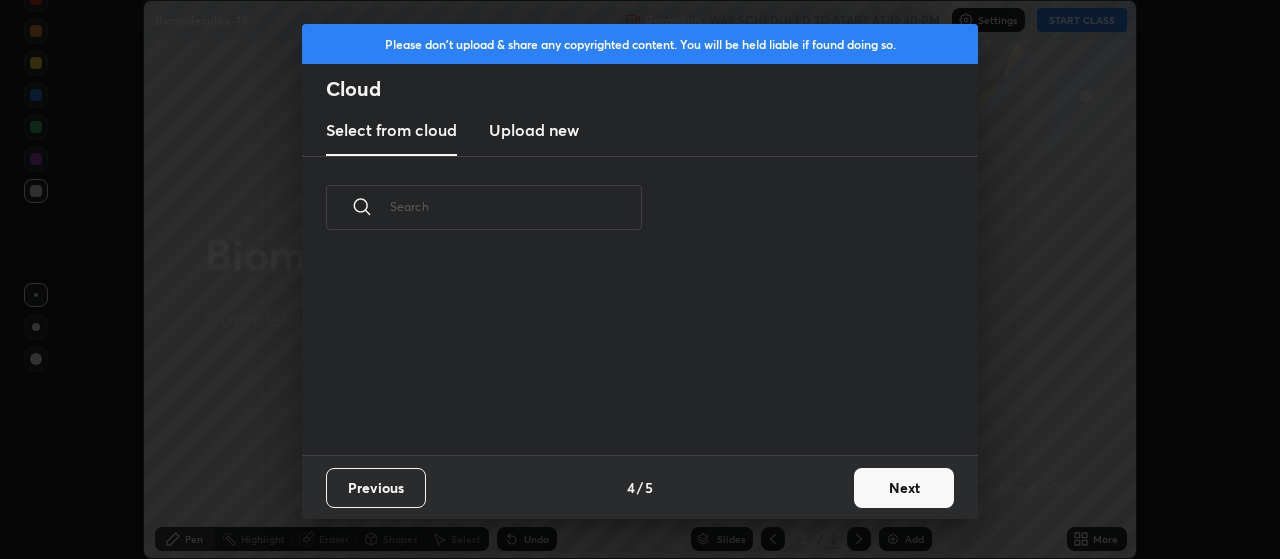 scroll, scrollTop: 0, scrollLeft: 0, axis: both 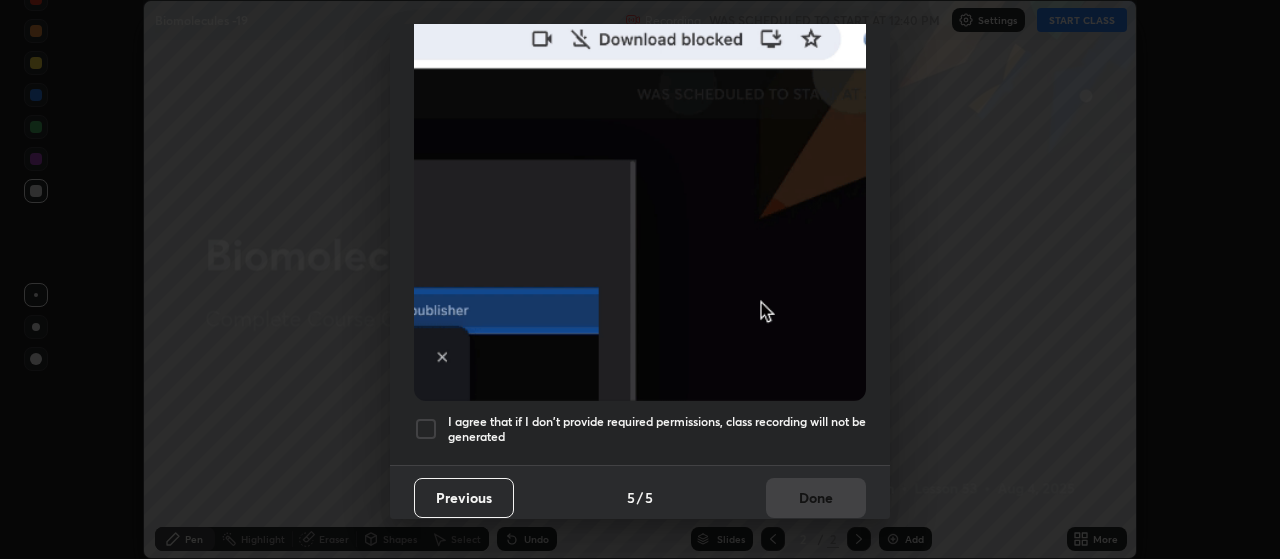 click at bounding box center (426, 429) 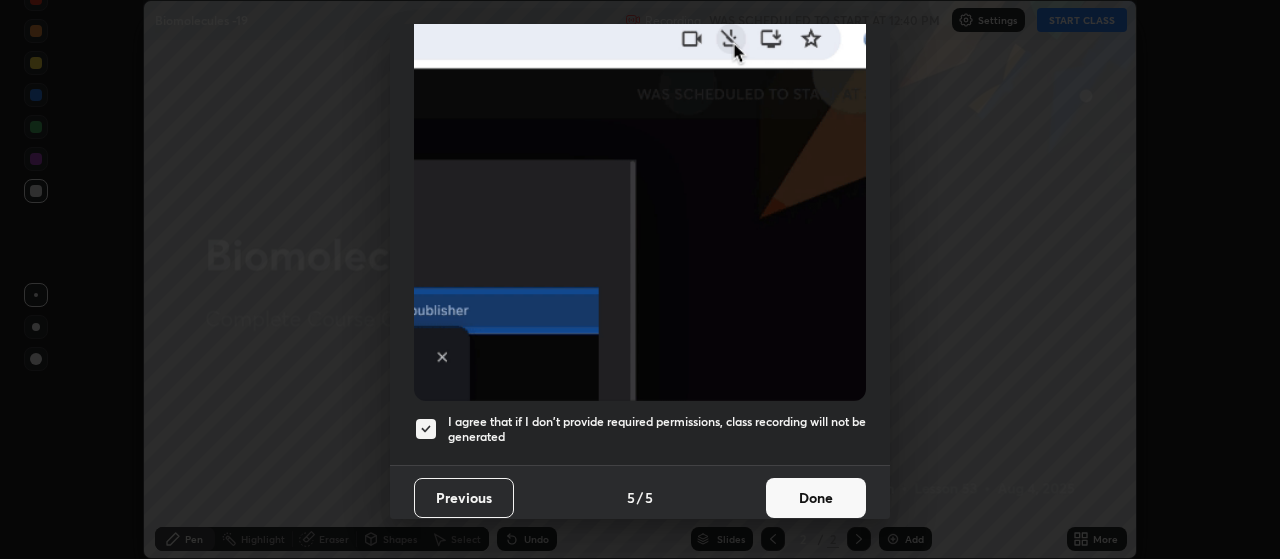 click on "Done" at bounding box center (816, 498) 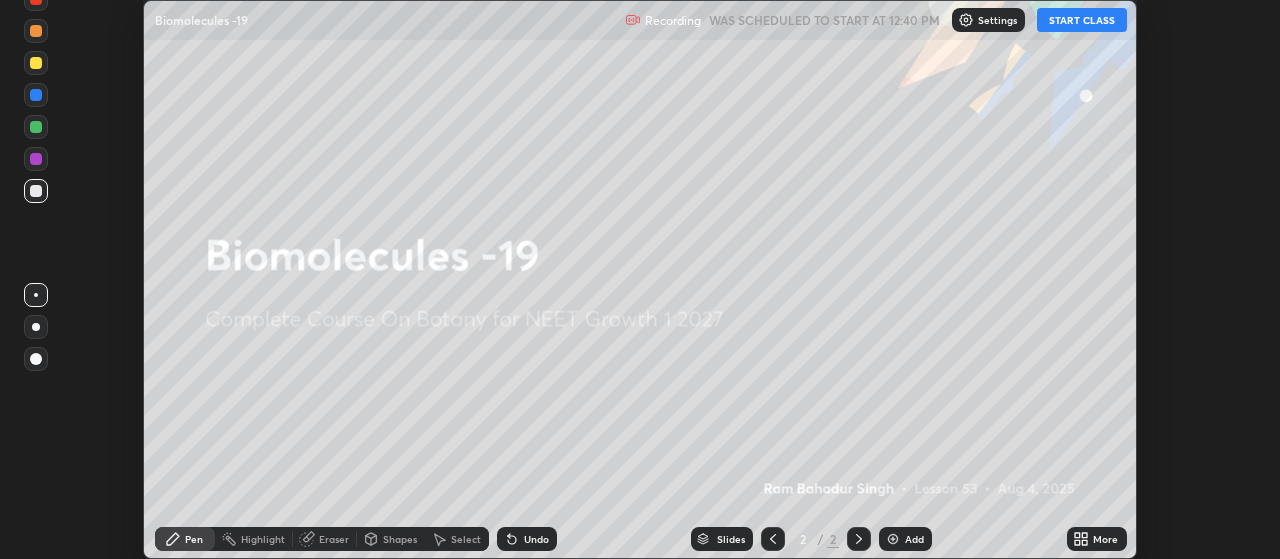 click on "START CLASS" at bounding box center (1082, 20) 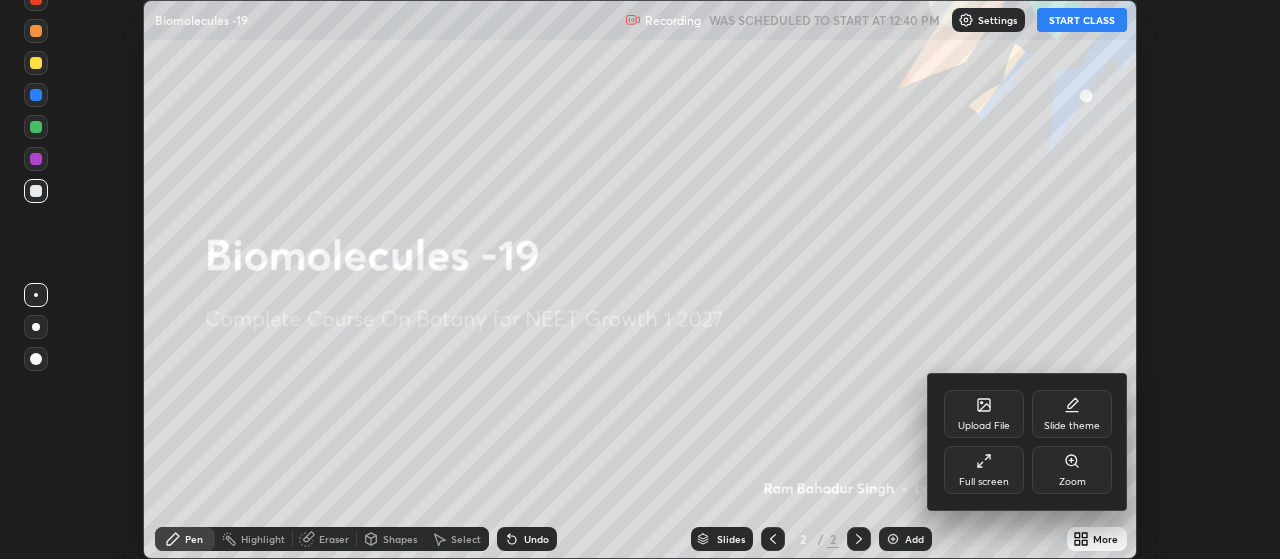 click 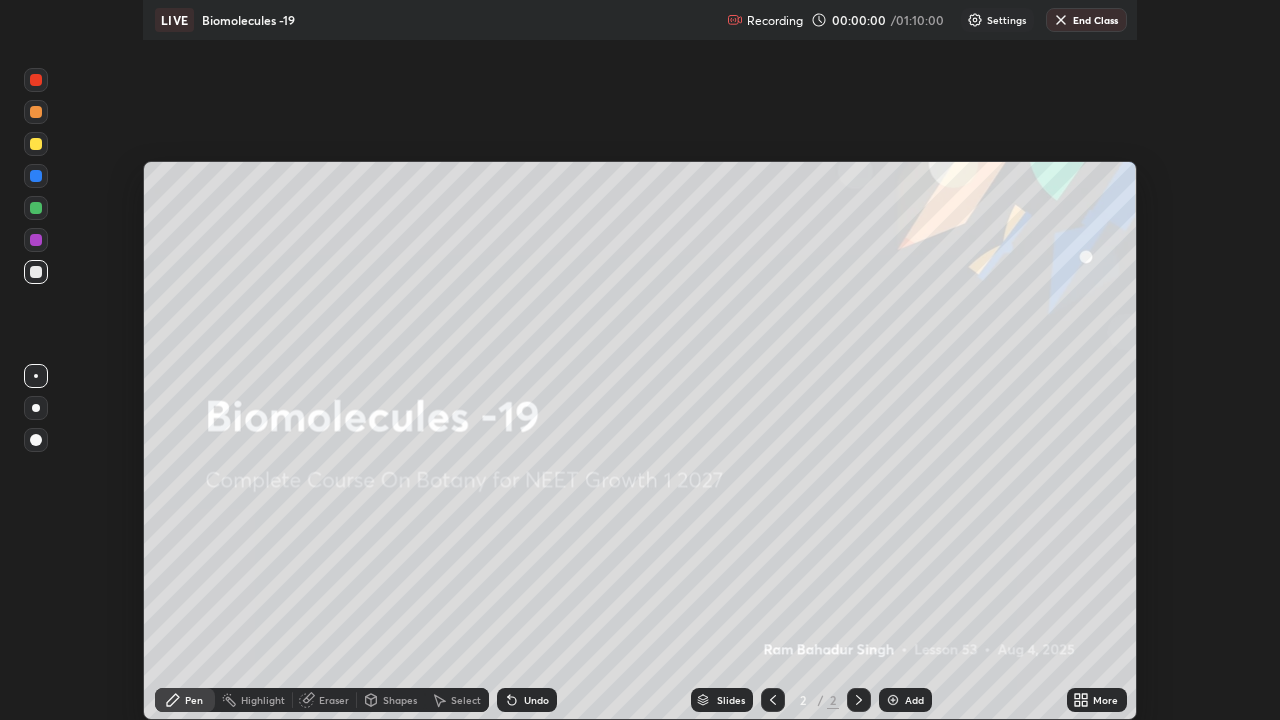 scroll, scrollTop: 99280, scrollLeft: 98720, axis: both 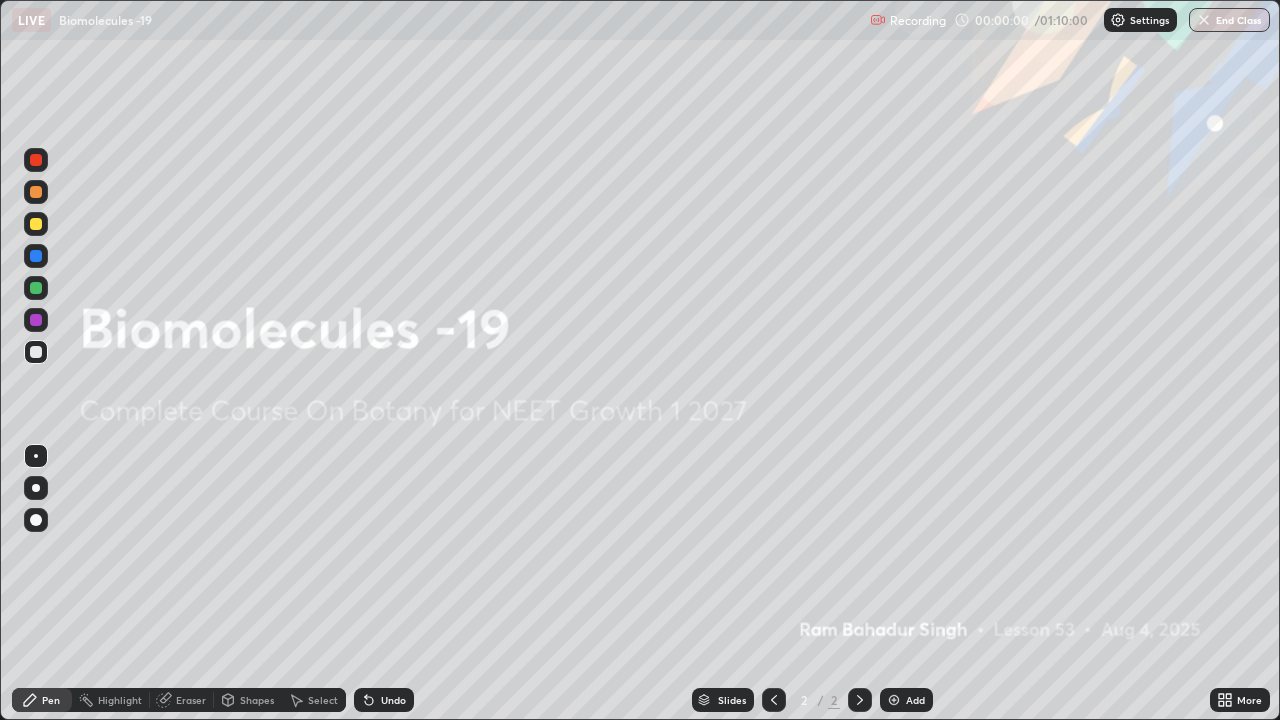click at bounding box center (894, 700) 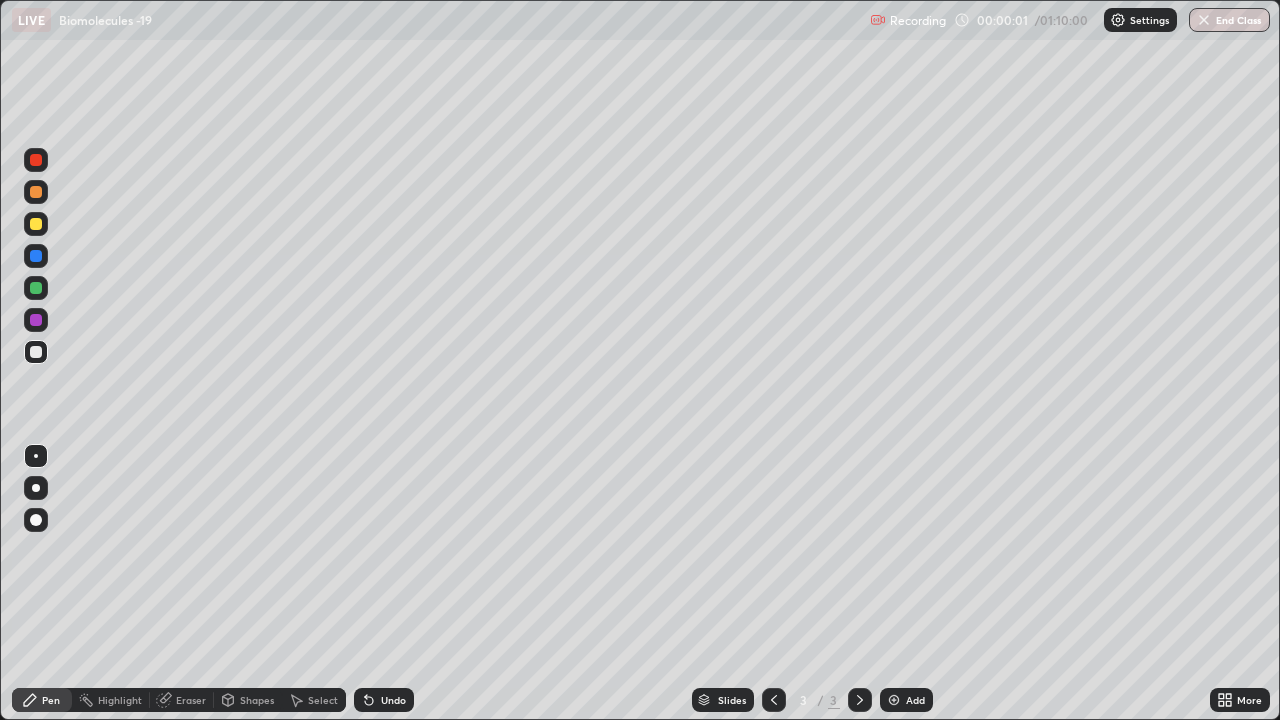 click at bounding box center [894, 700] 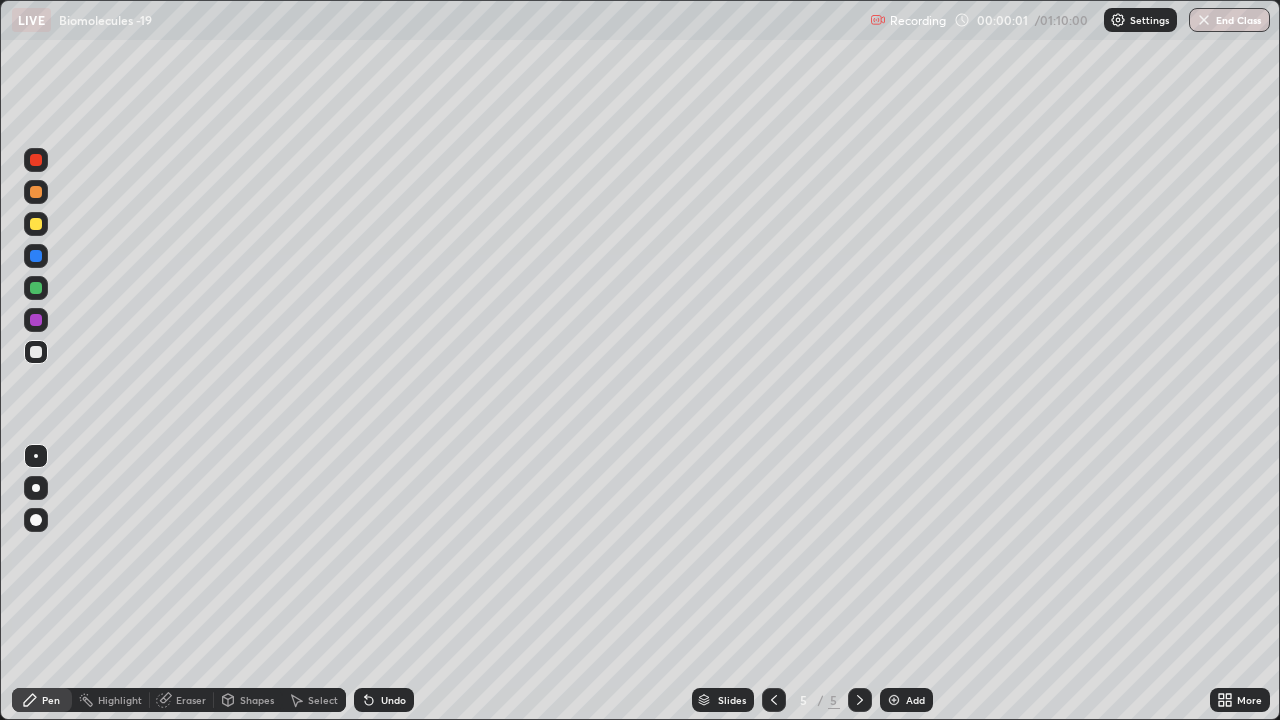 click at bounding box center [894, 700] 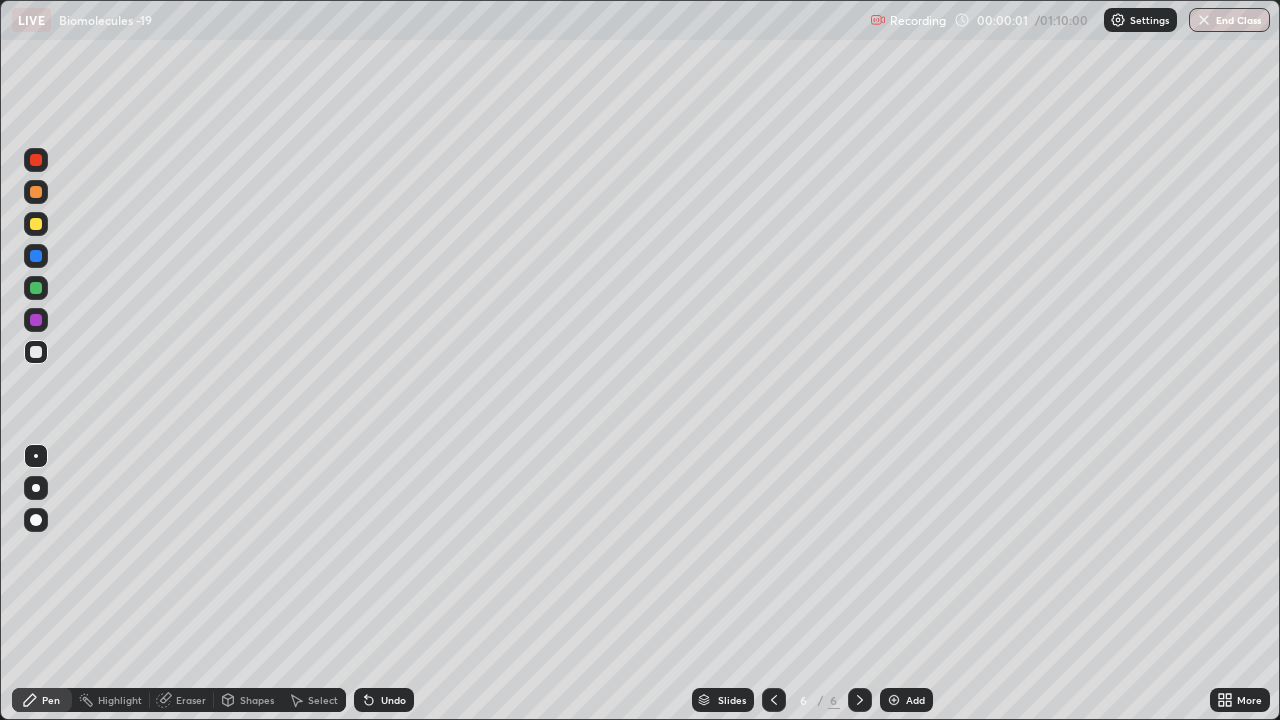 click at bounding box center (894, 700) 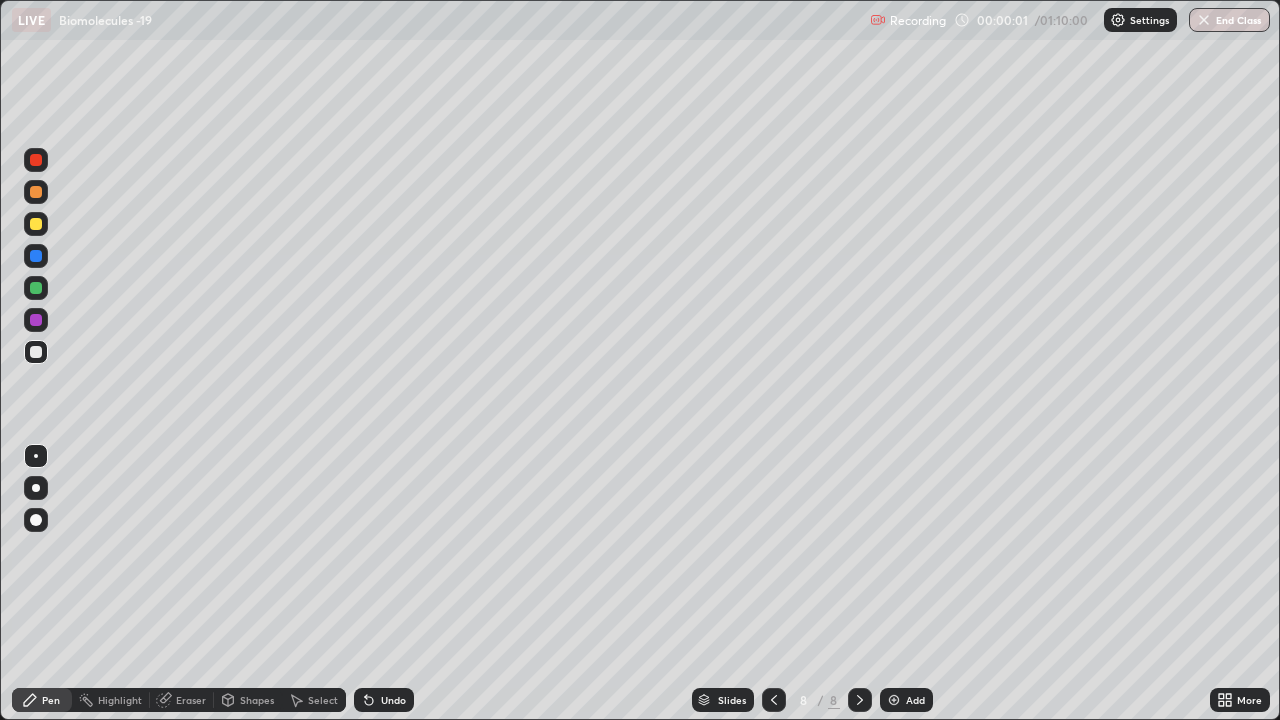 click at bounding box center [894, 700] 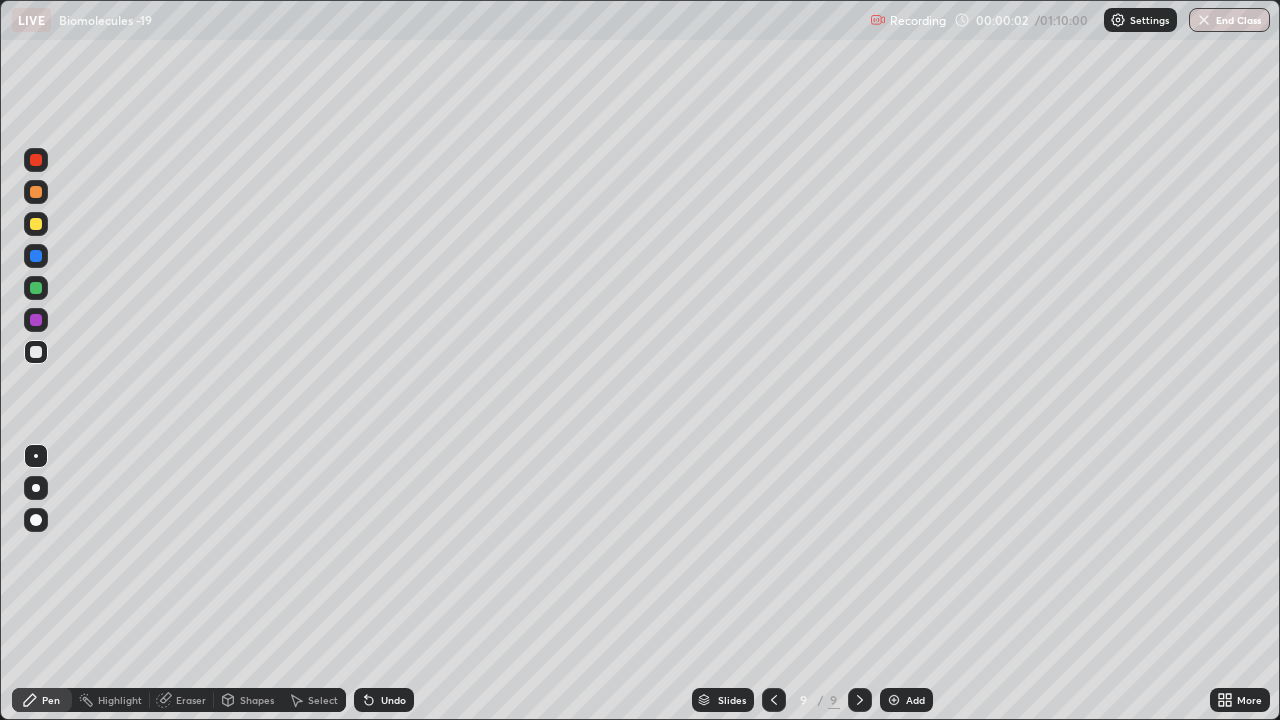 click at bounding box center (894, 700) 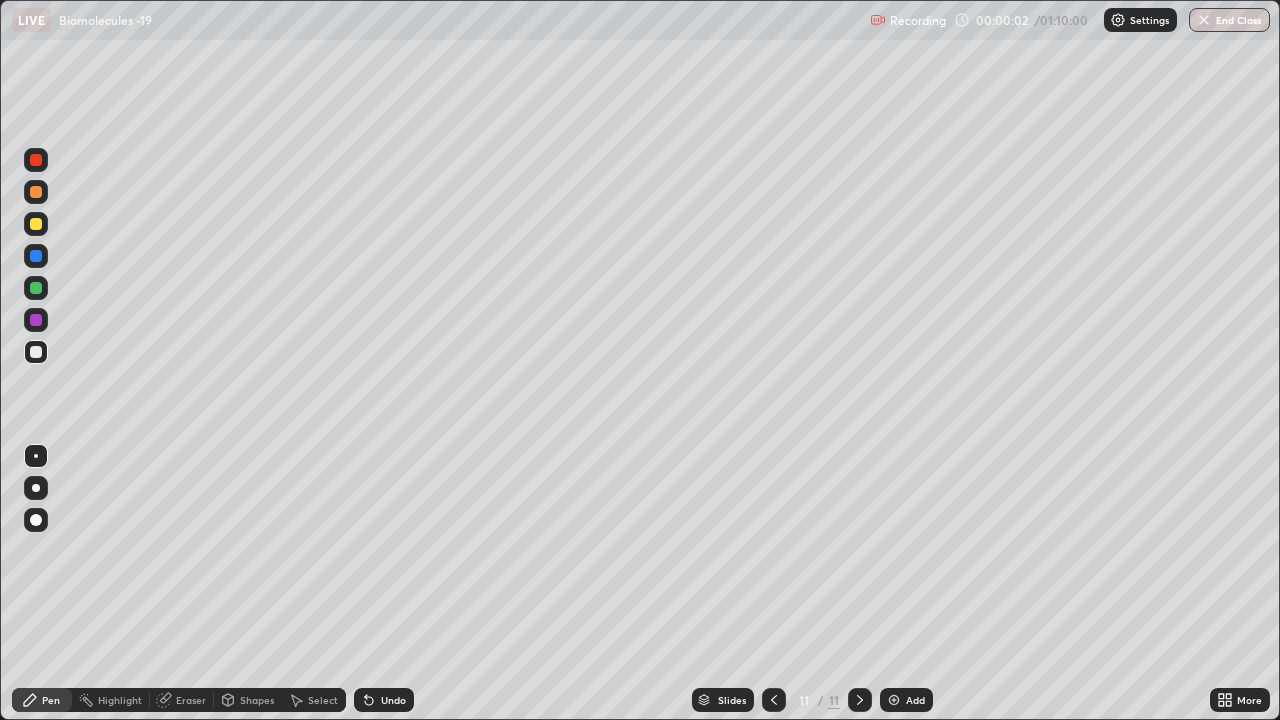 click at bounding box center (894, 700) 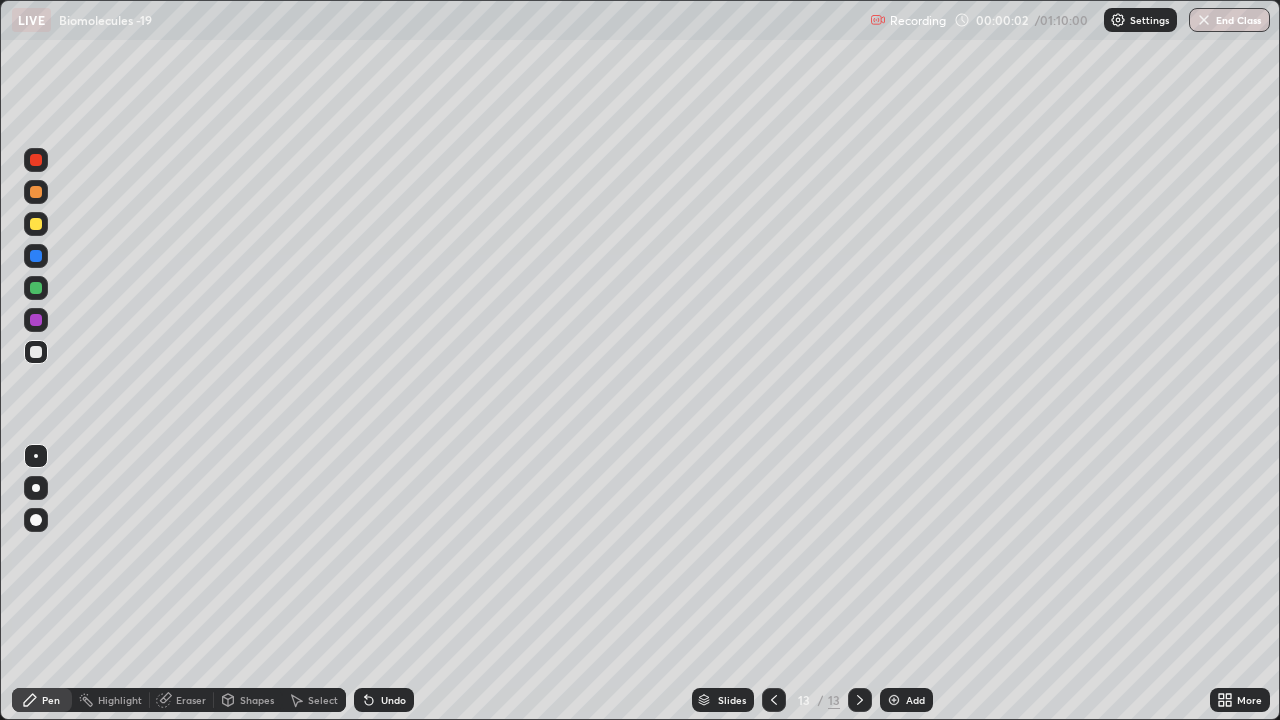 click at bounding box center [774, 700] 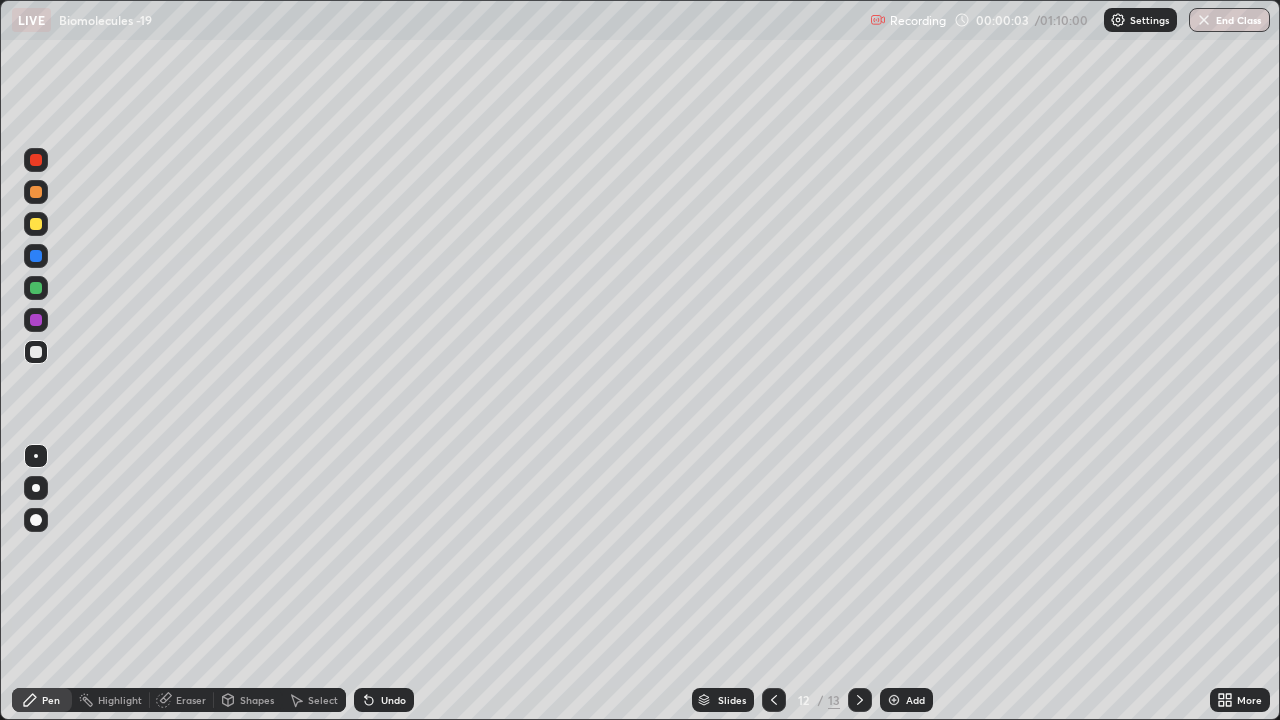 click 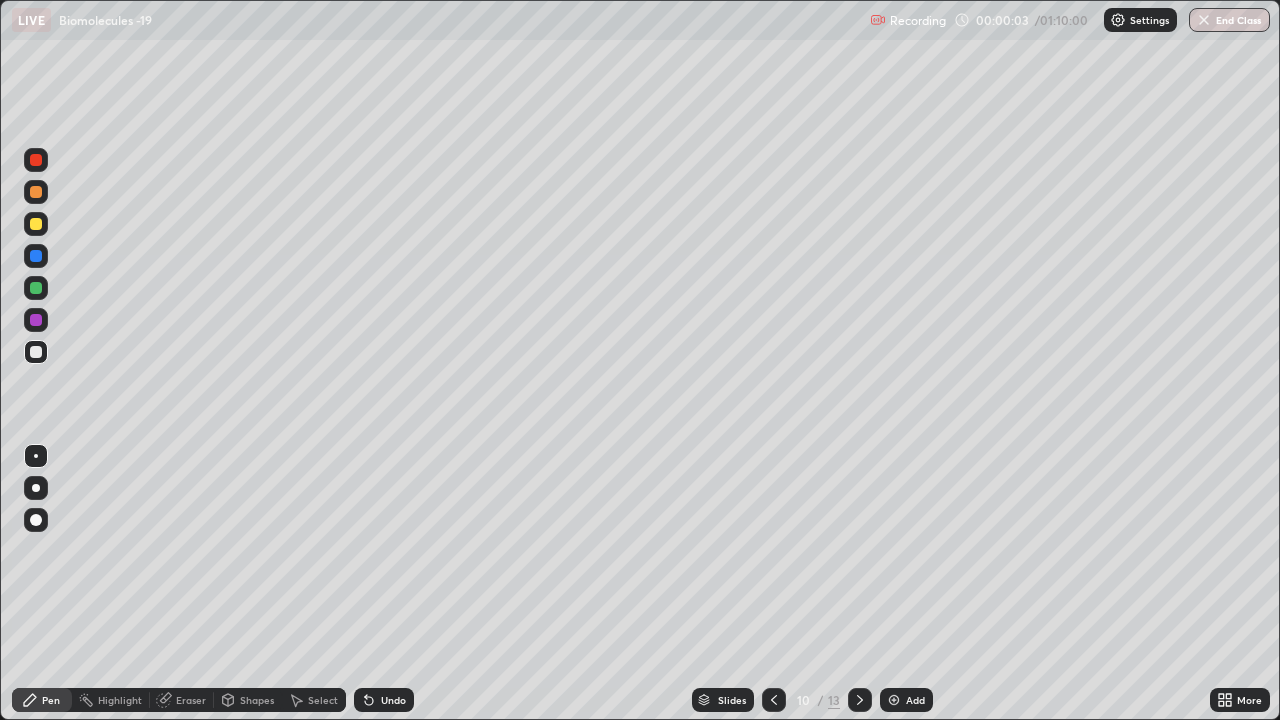 click 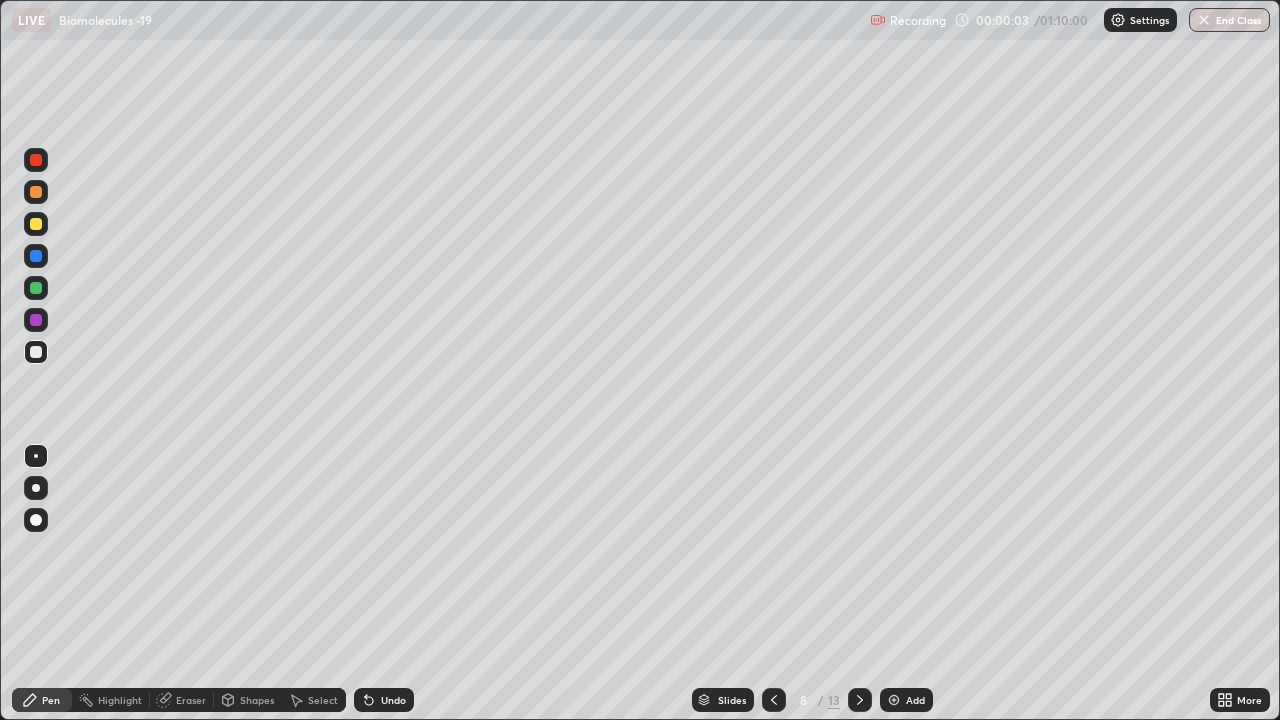 click 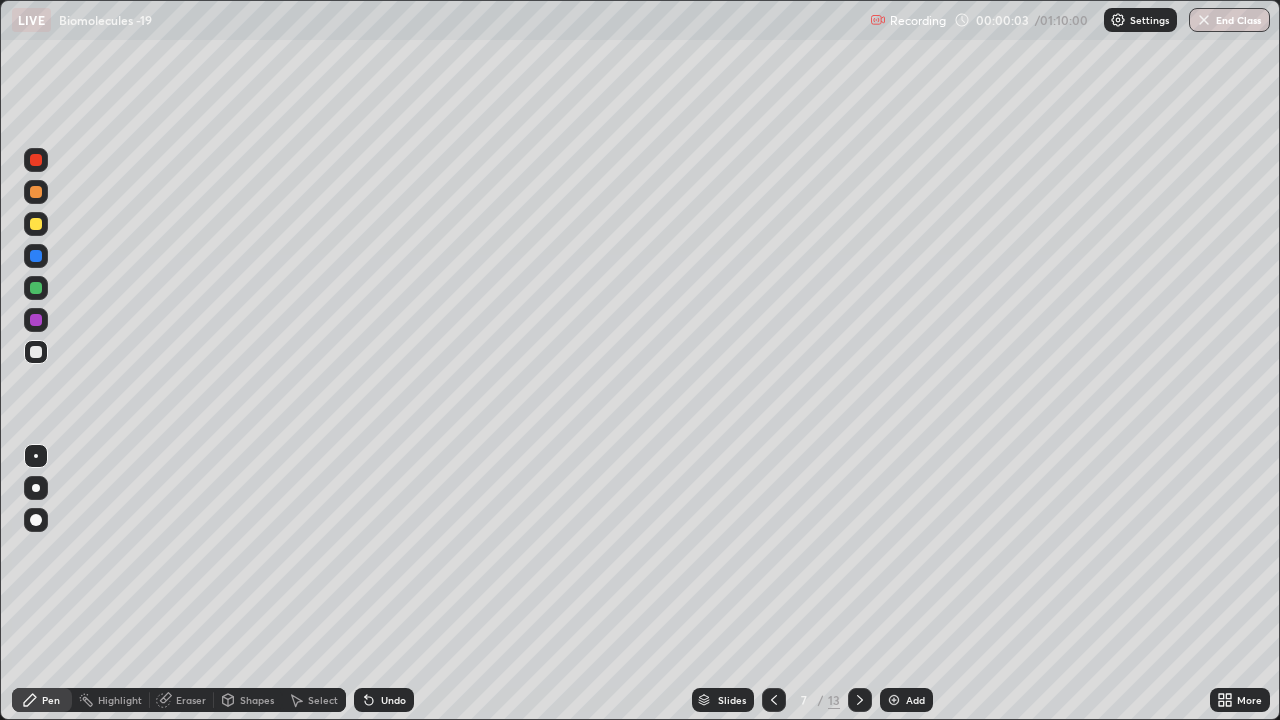 click 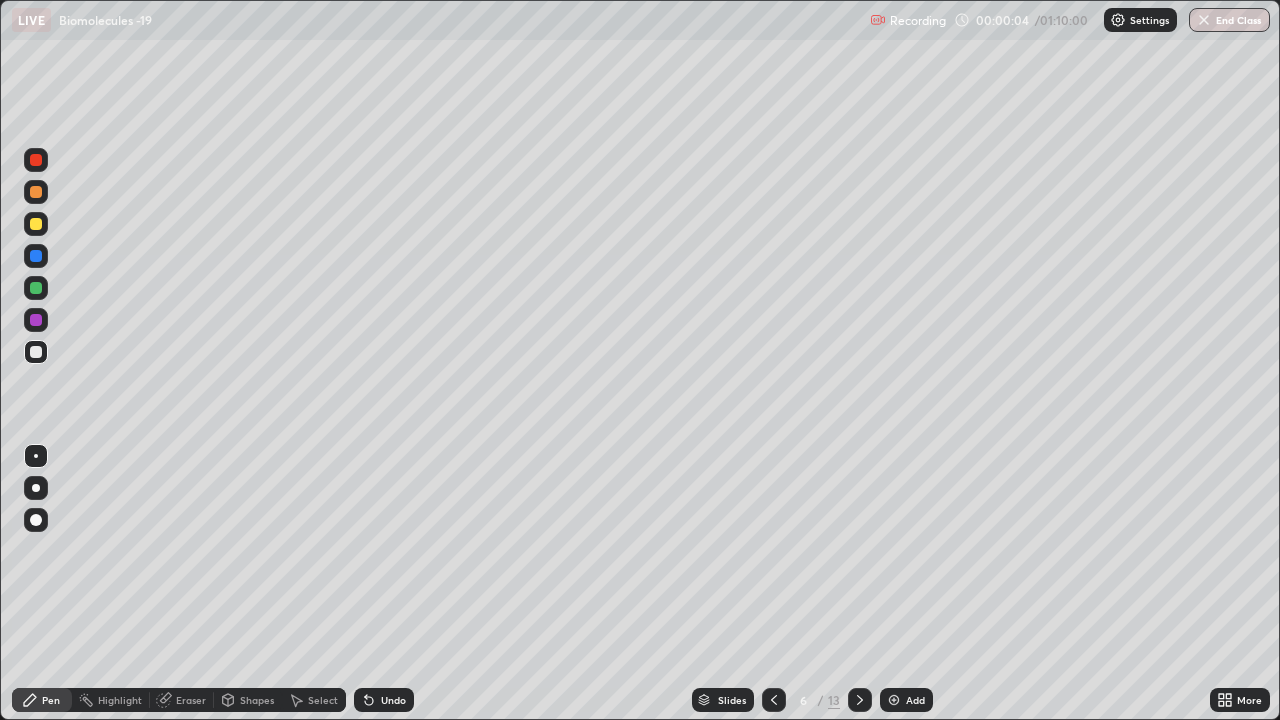 click 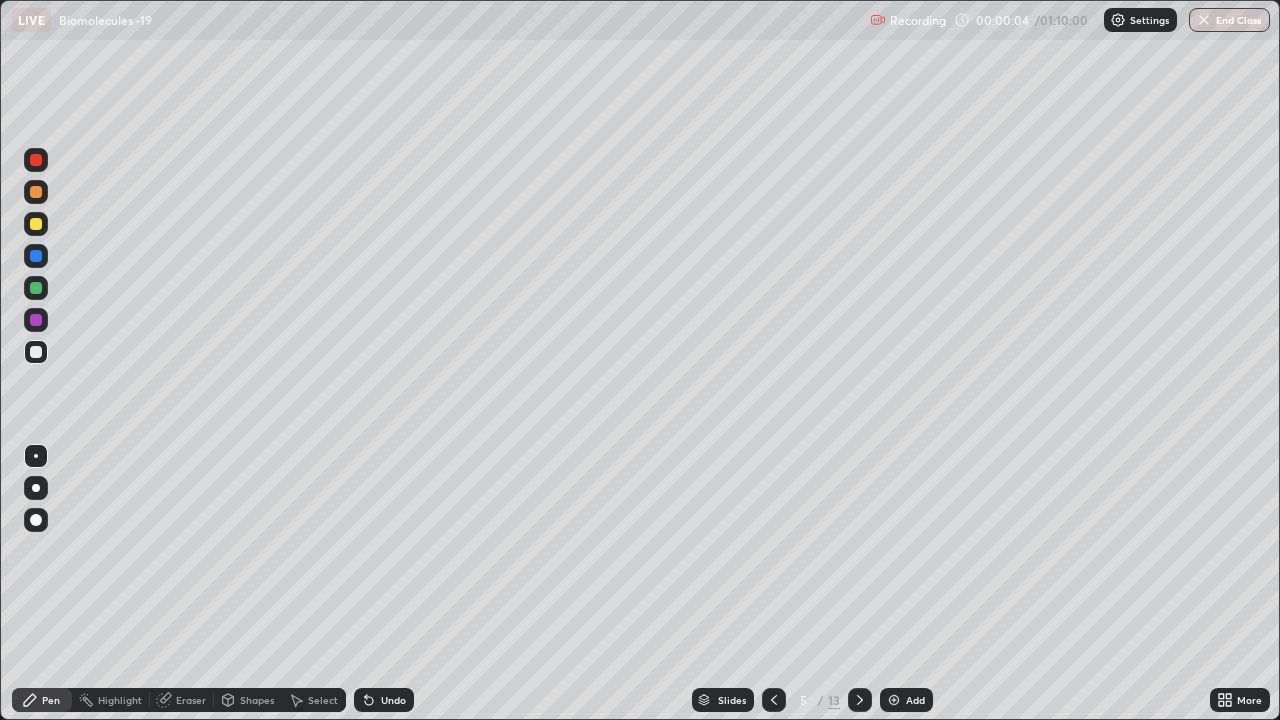 click 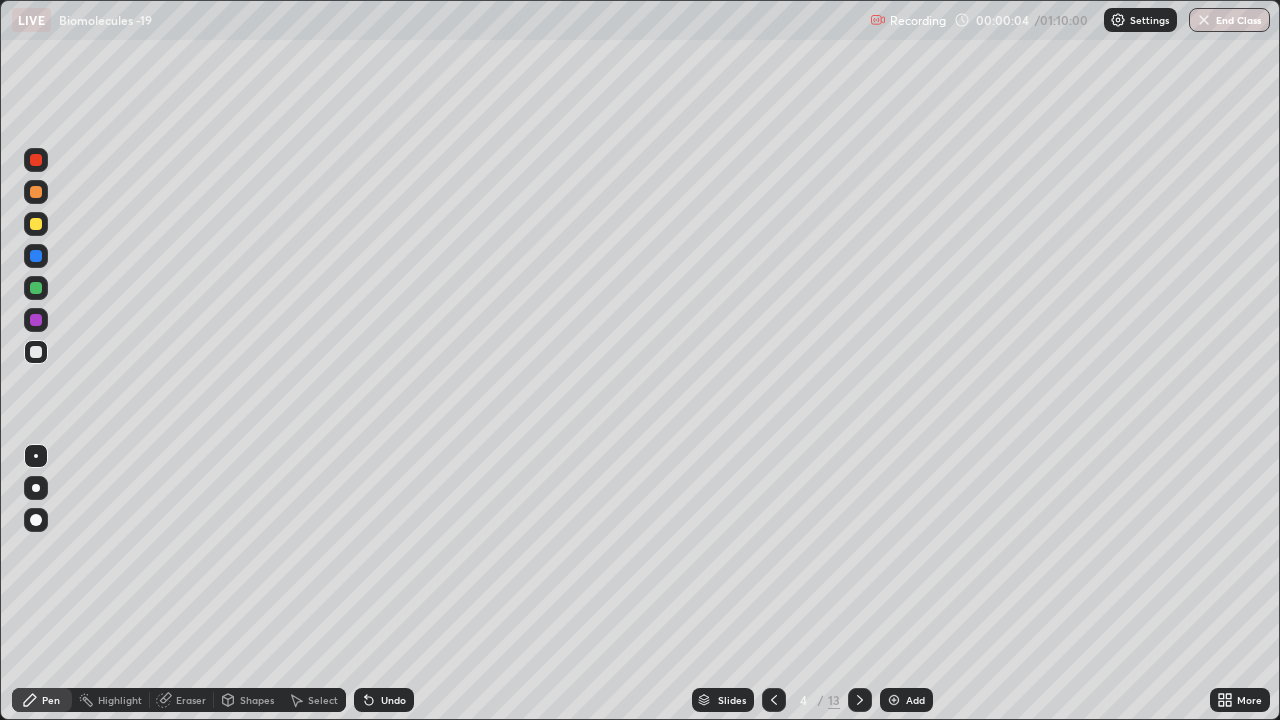 click 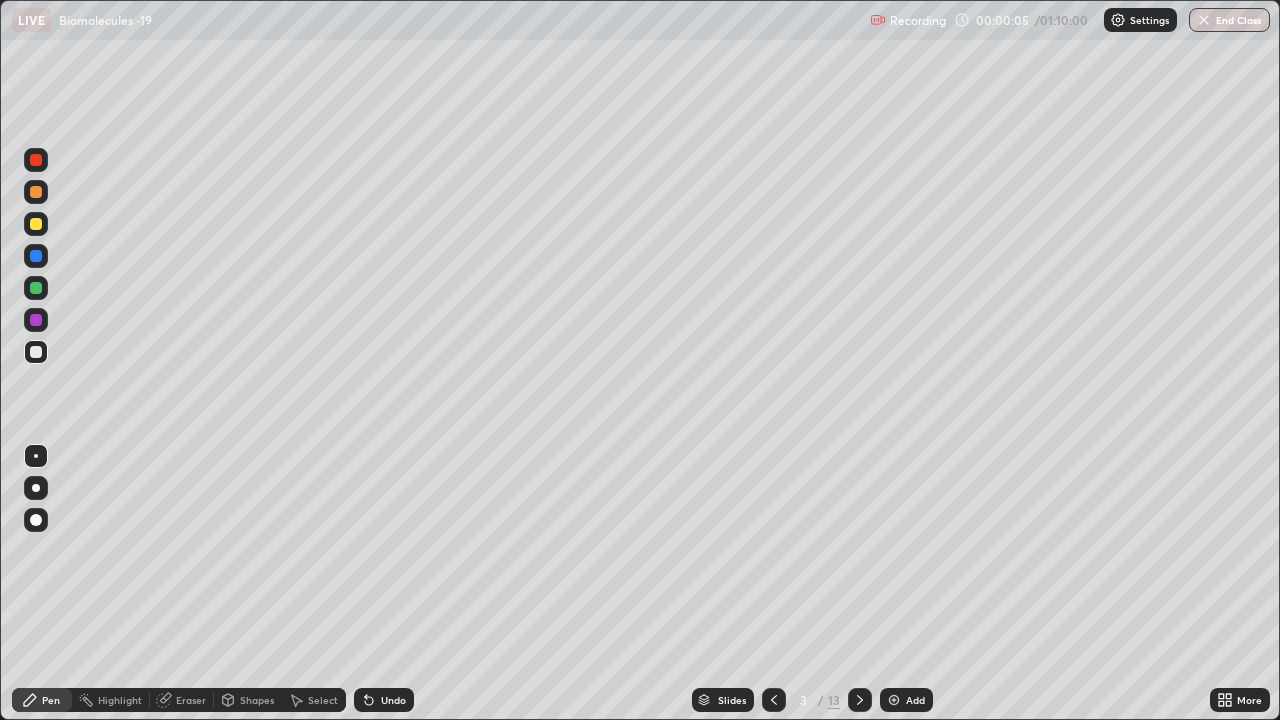click 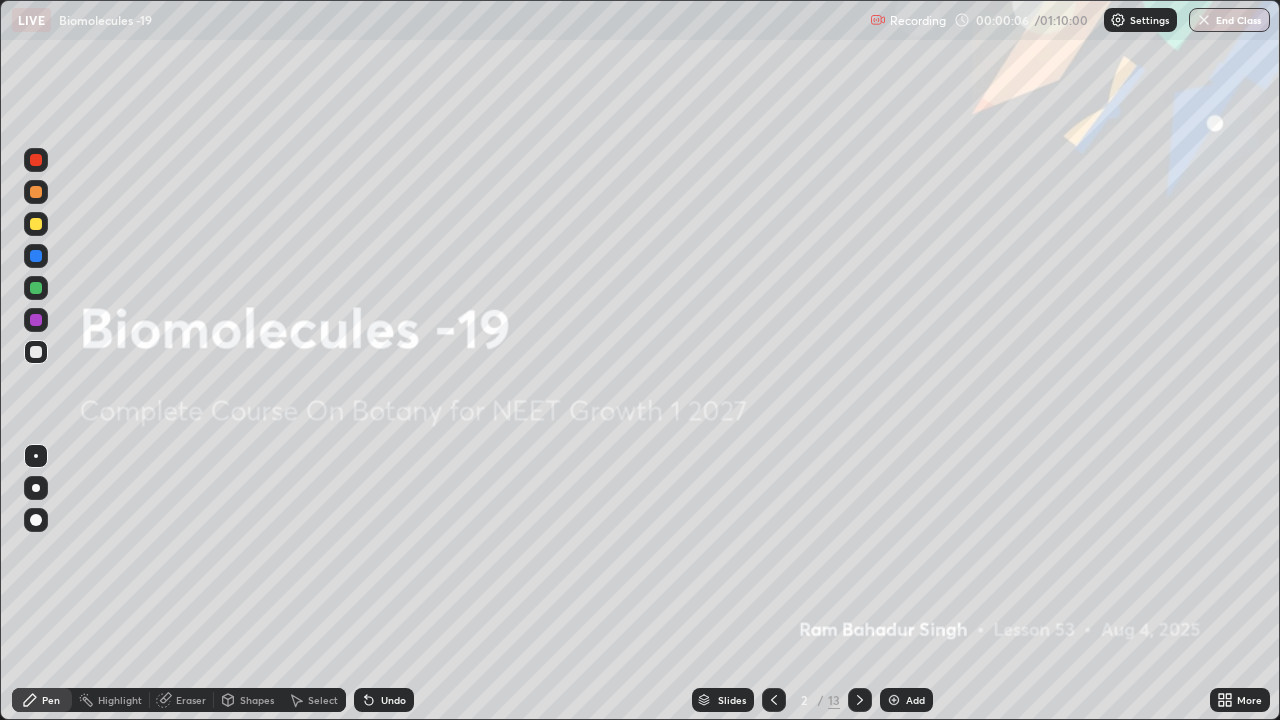 click 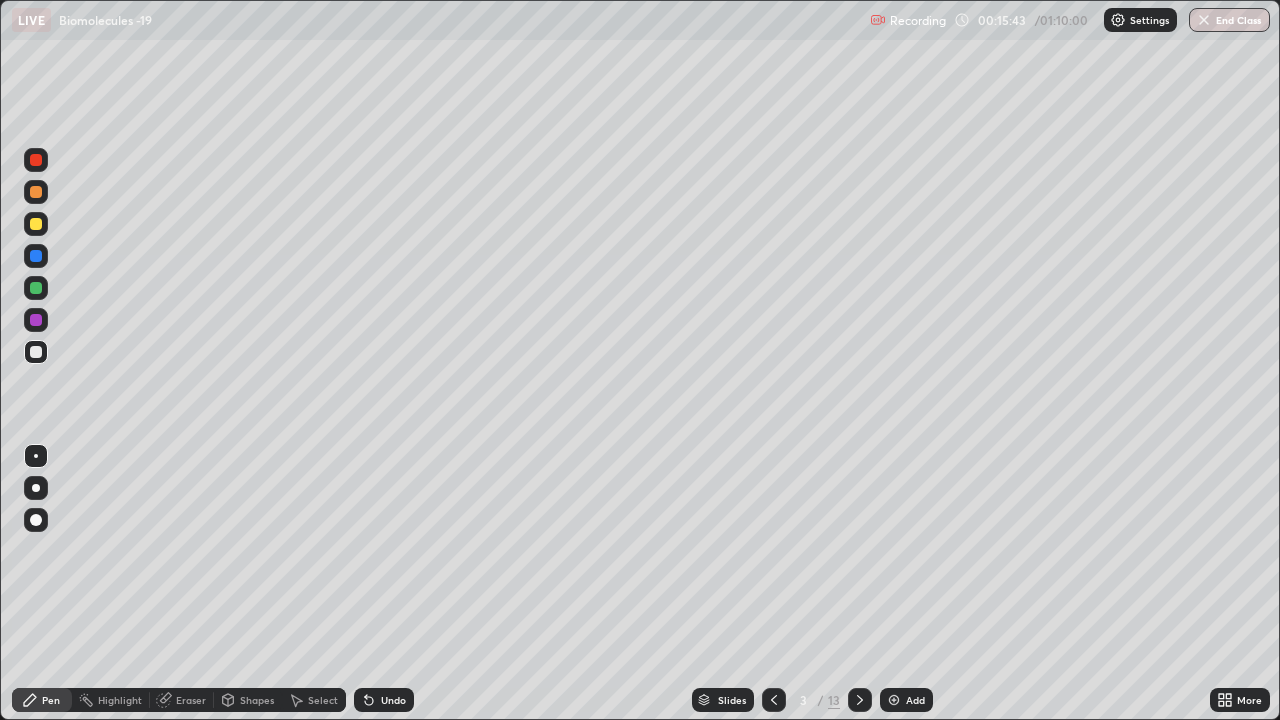 click at bounding box center [36, 224] 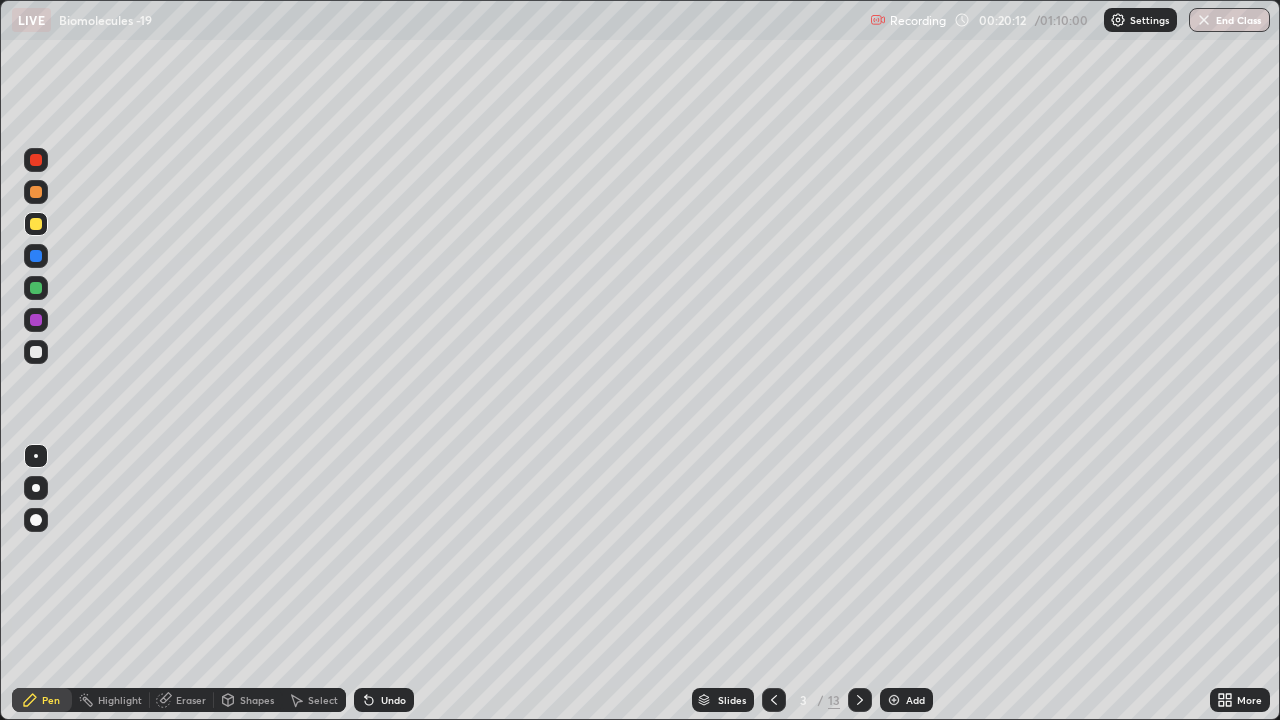 click at bounding box center [36, 288] 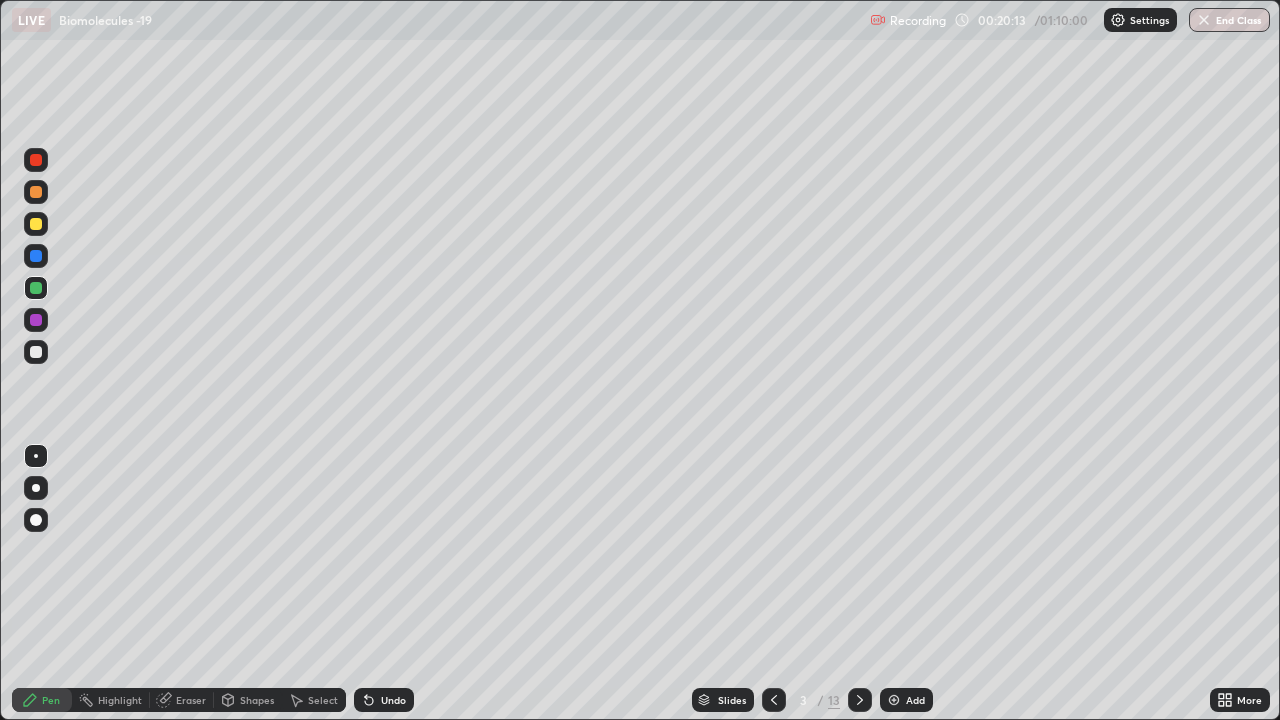 click at bounding box center (36, 520) 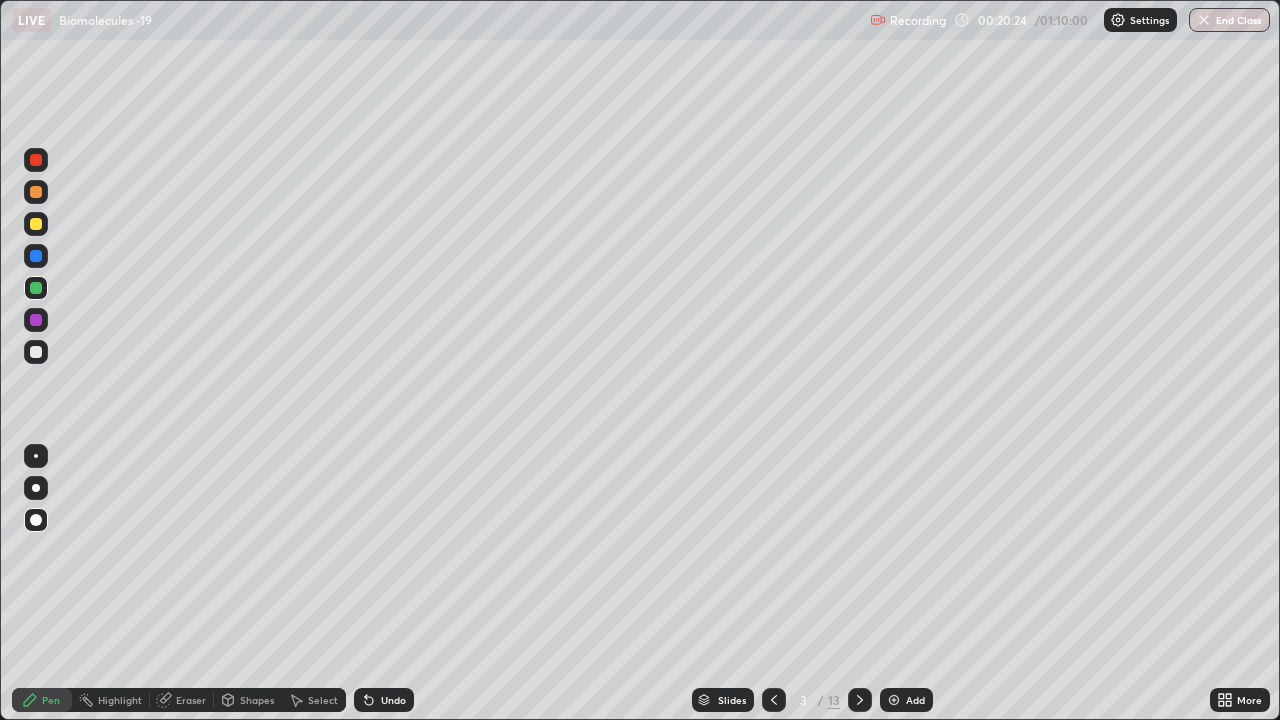 click at bounding box center [36, 256] 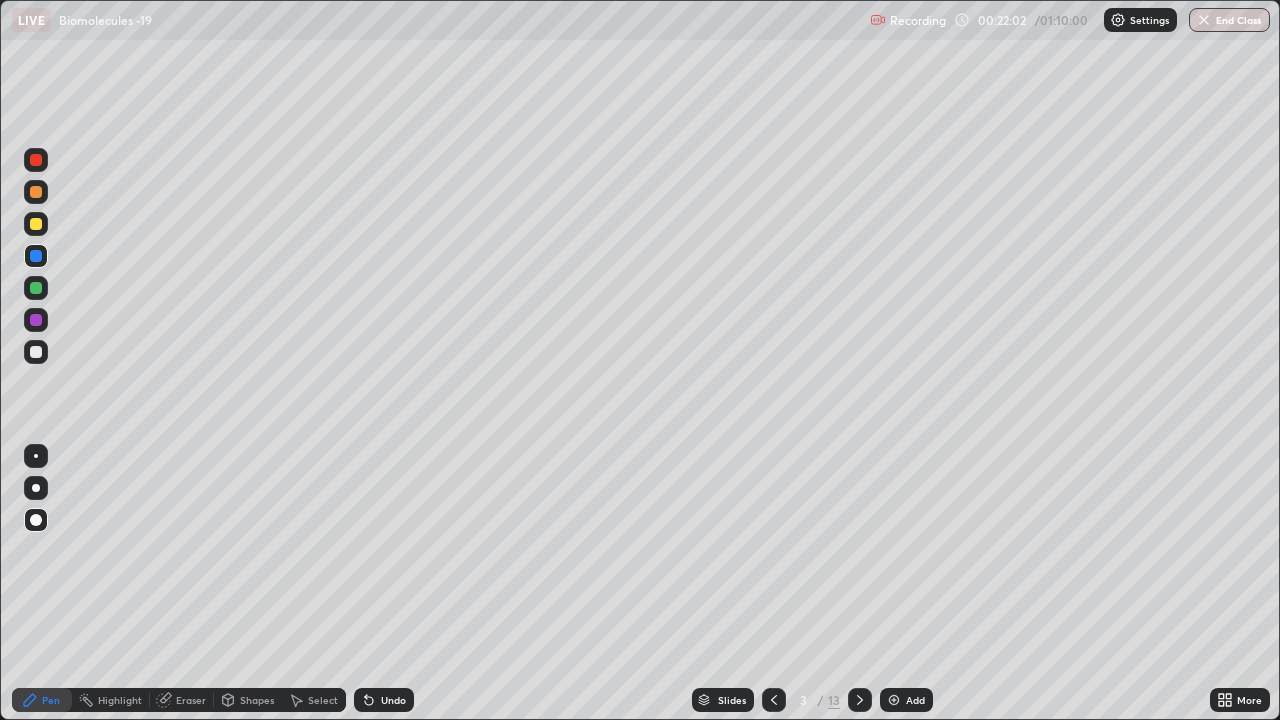 click at bounding box center (36, 224) 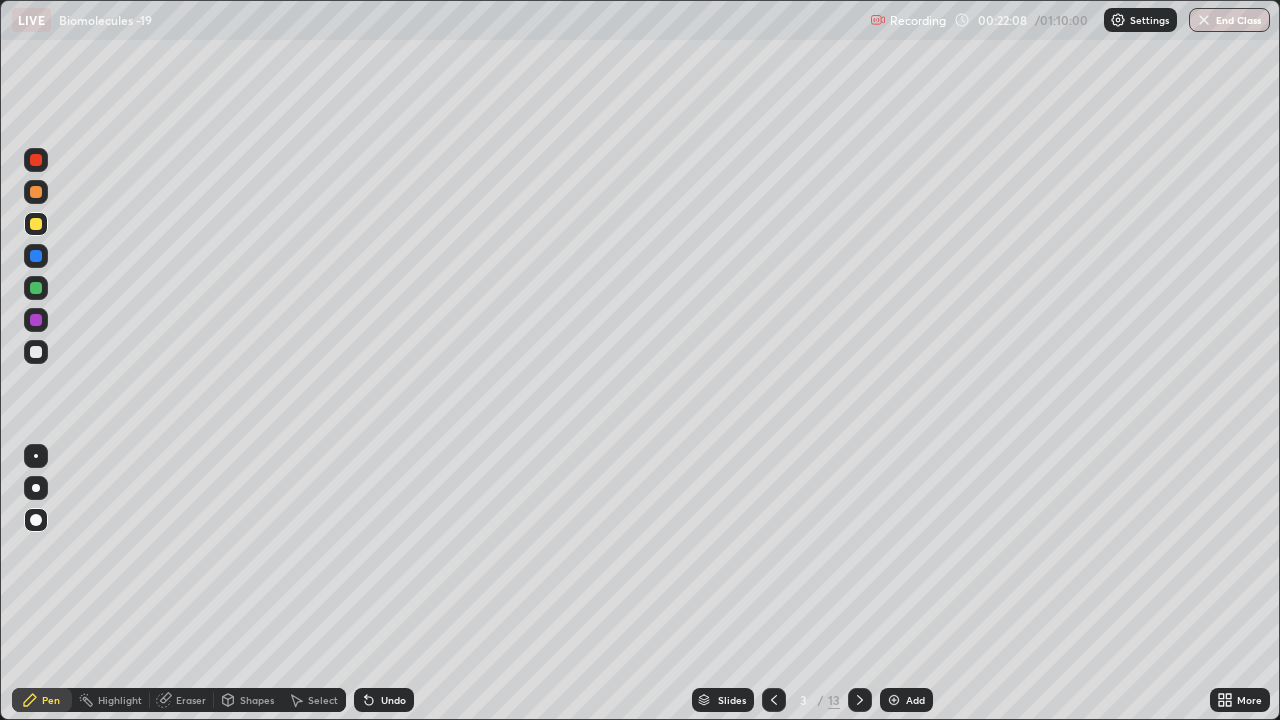 click at bounding box center (36, 456) 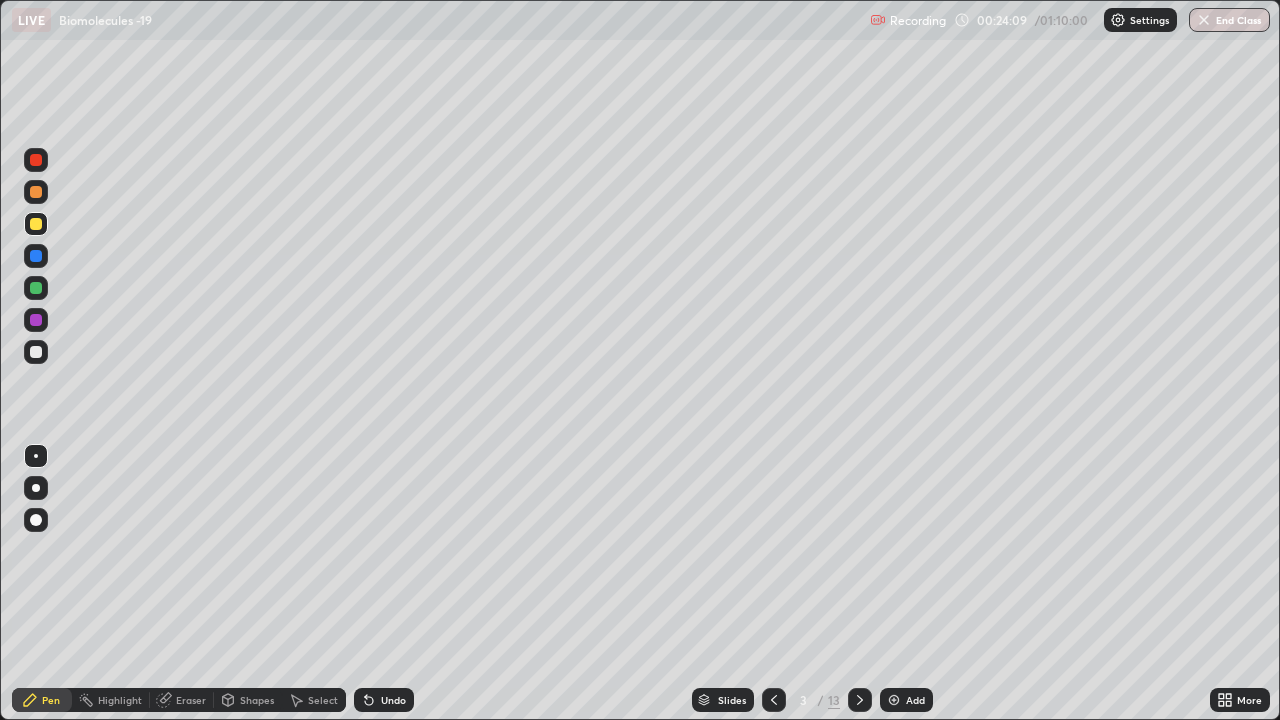 click 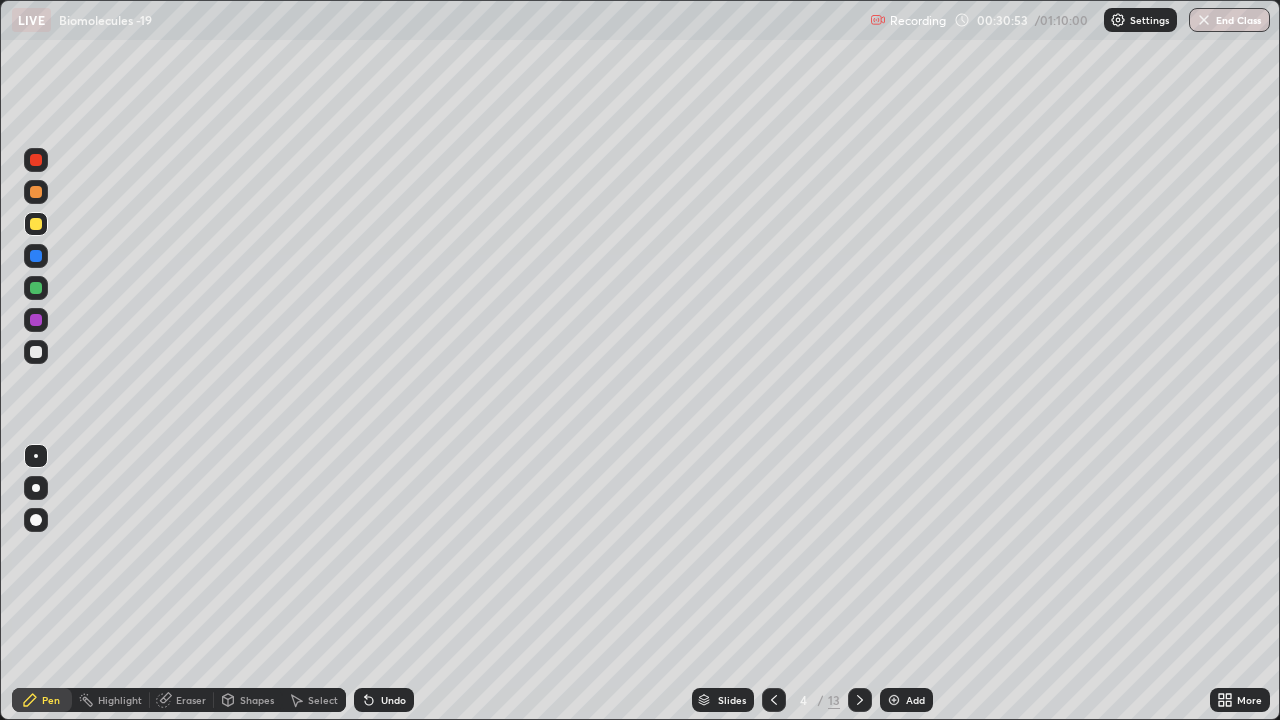 click 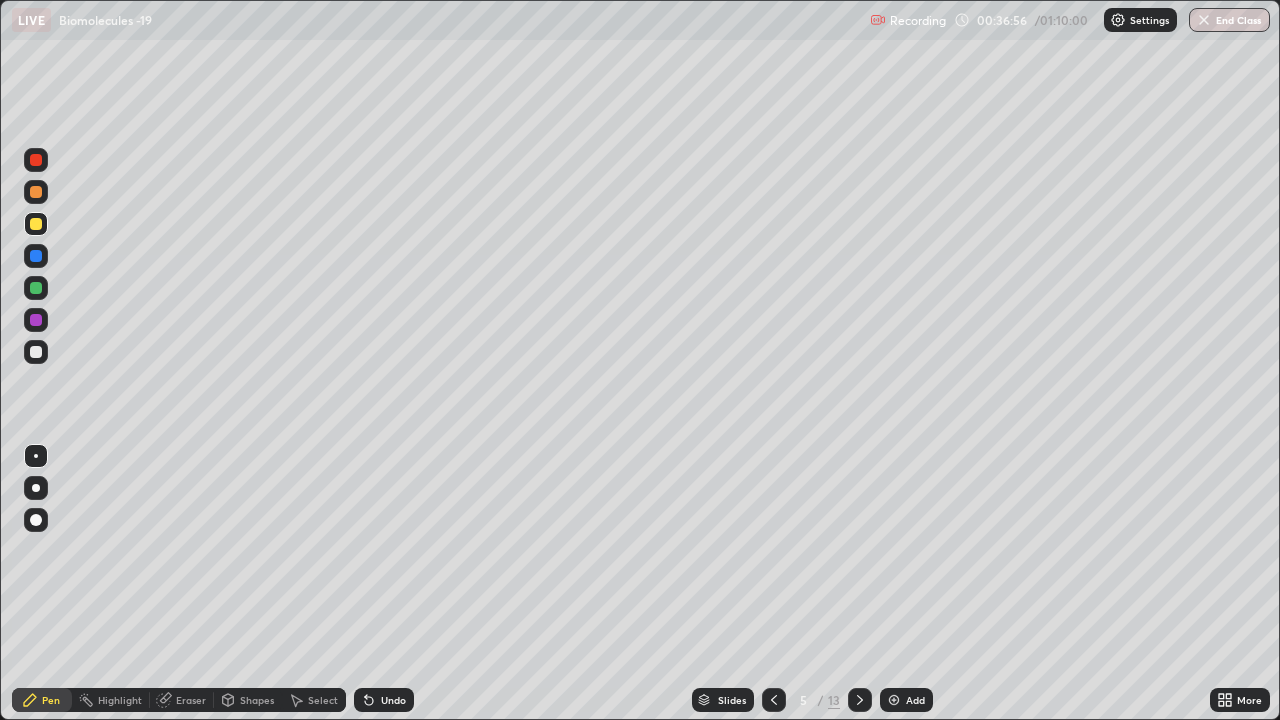 click at bounding box center (860, 700) 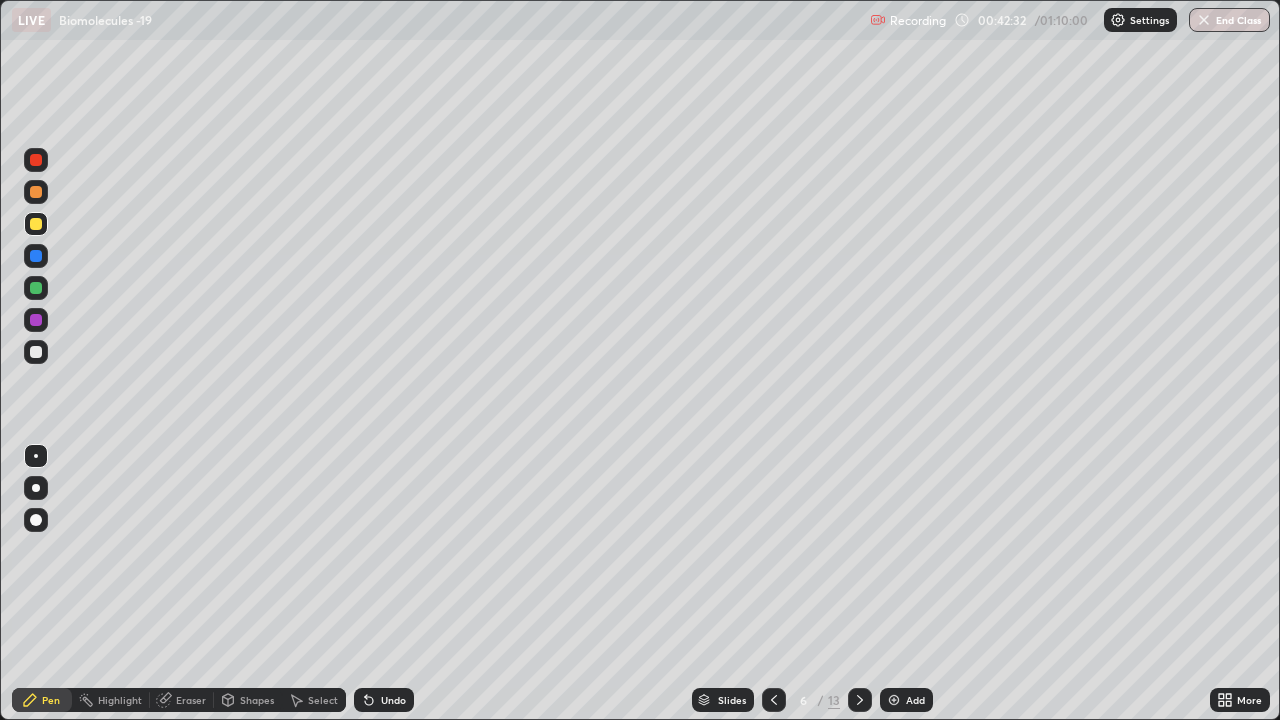 click 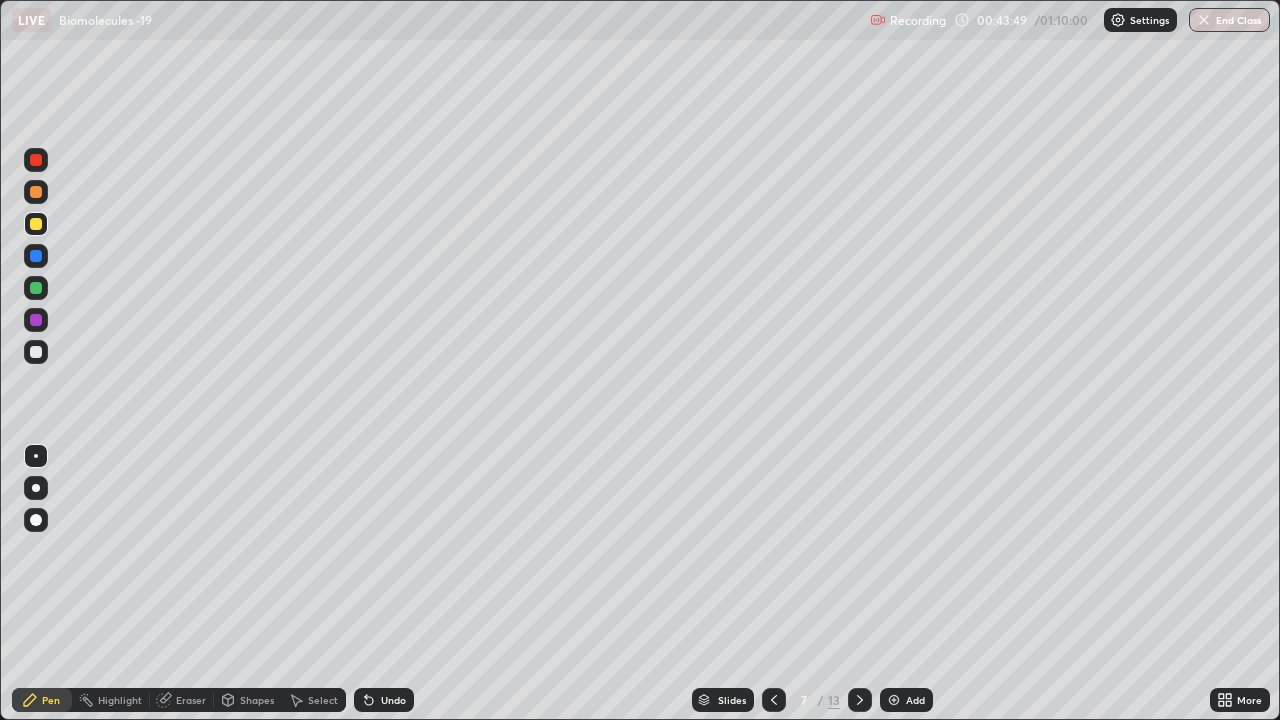 click 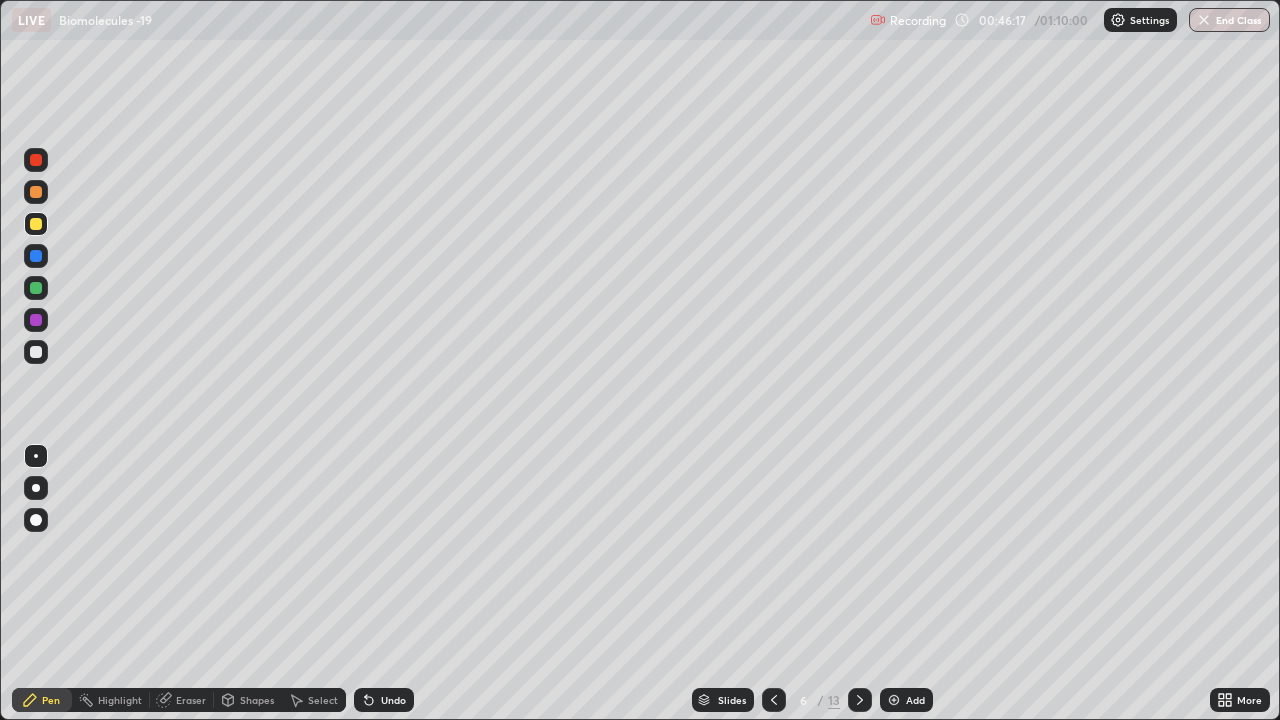 click 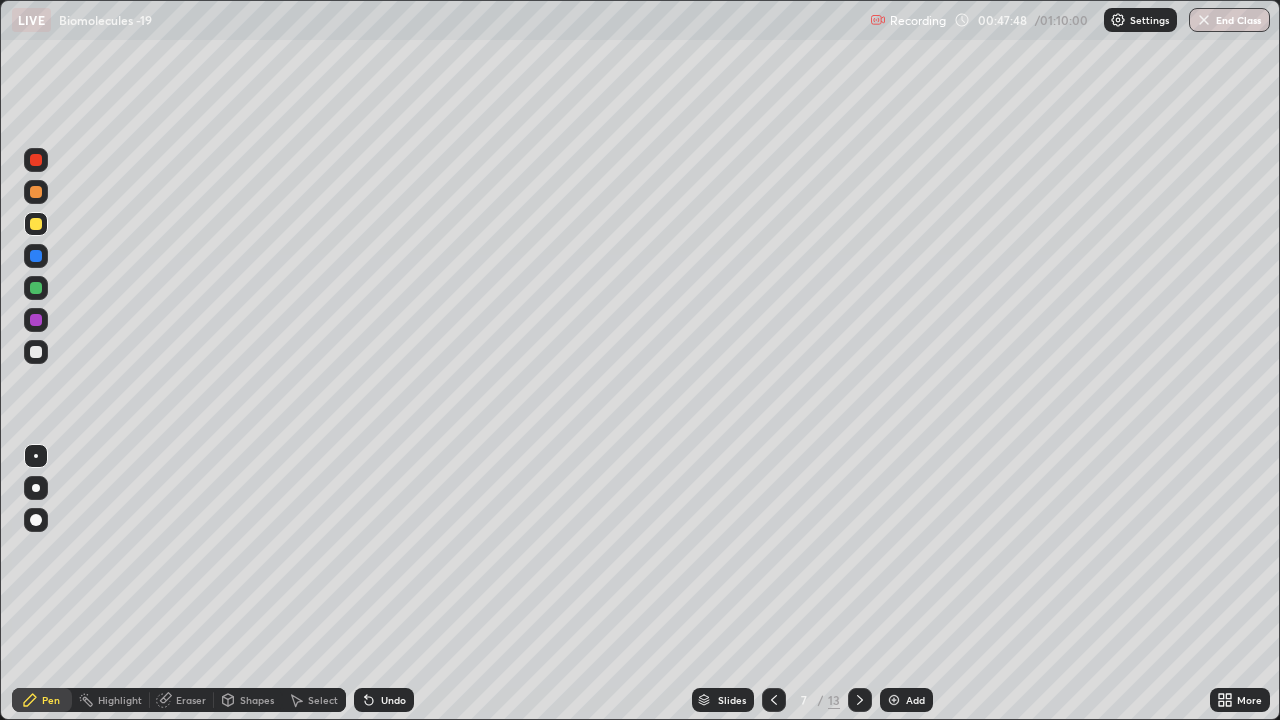 click at bounding box center [860, 700] 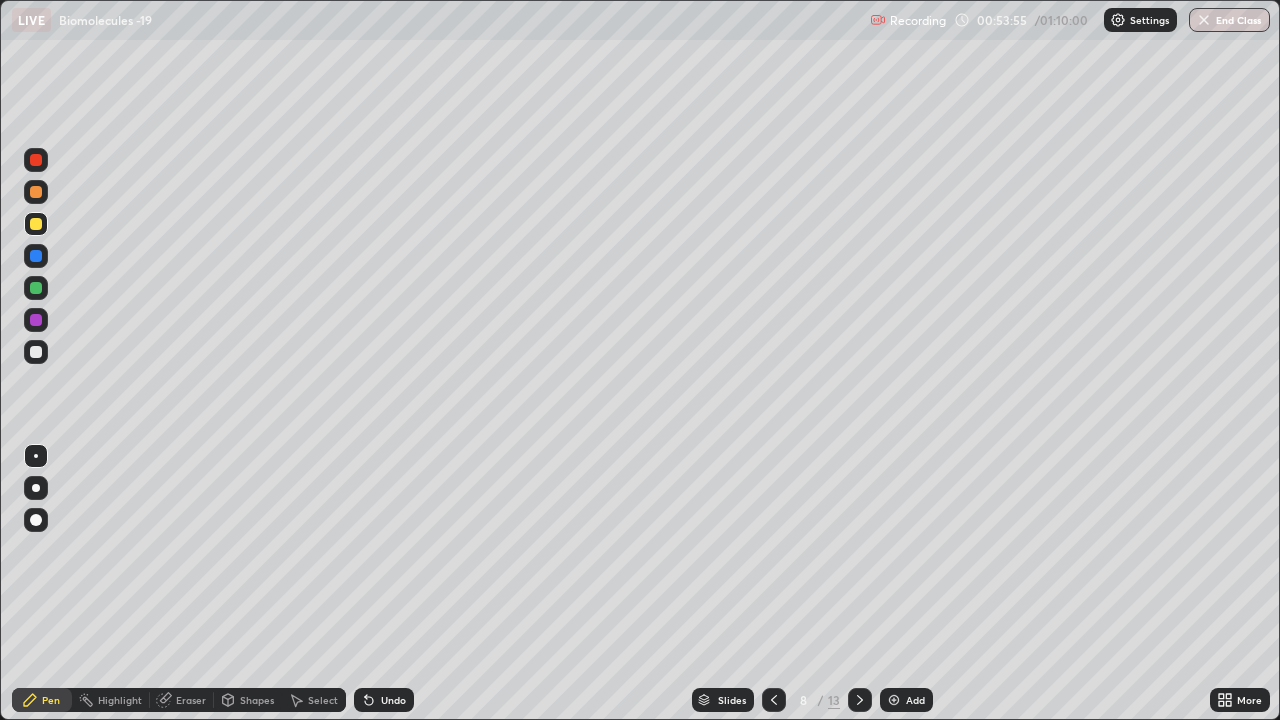click on "Undo" at bounding box center (380, 700) 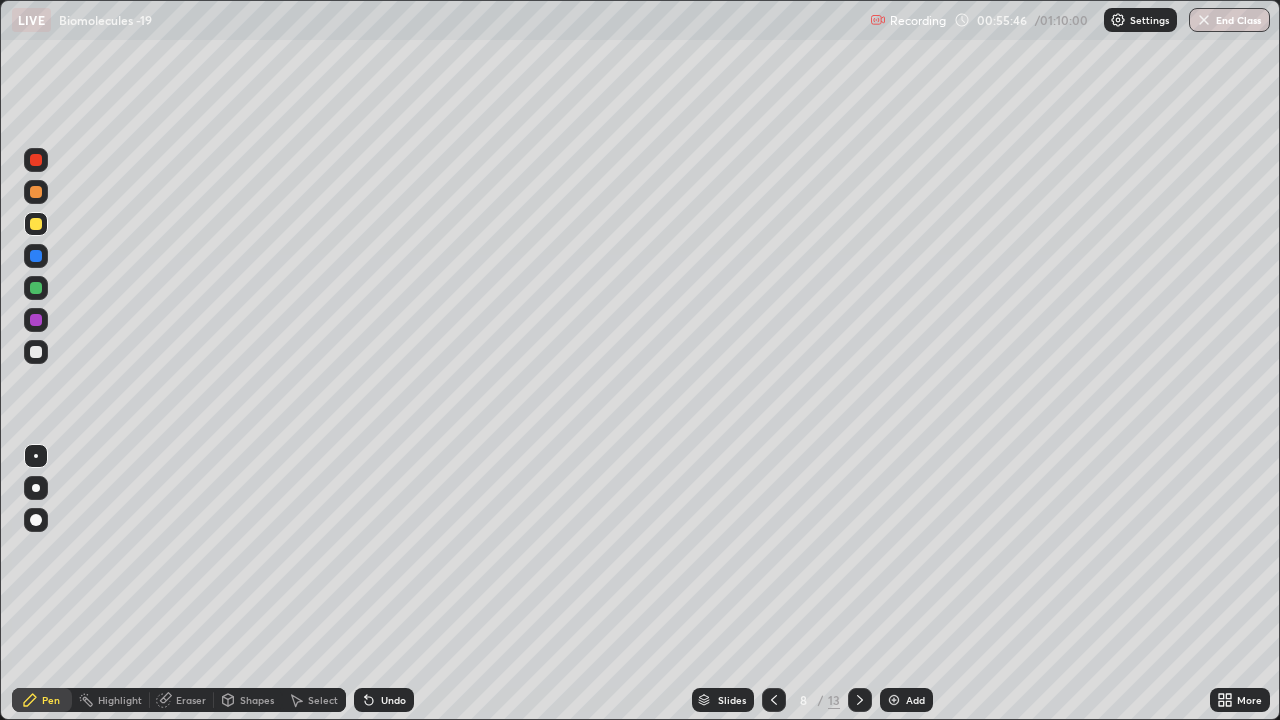 click 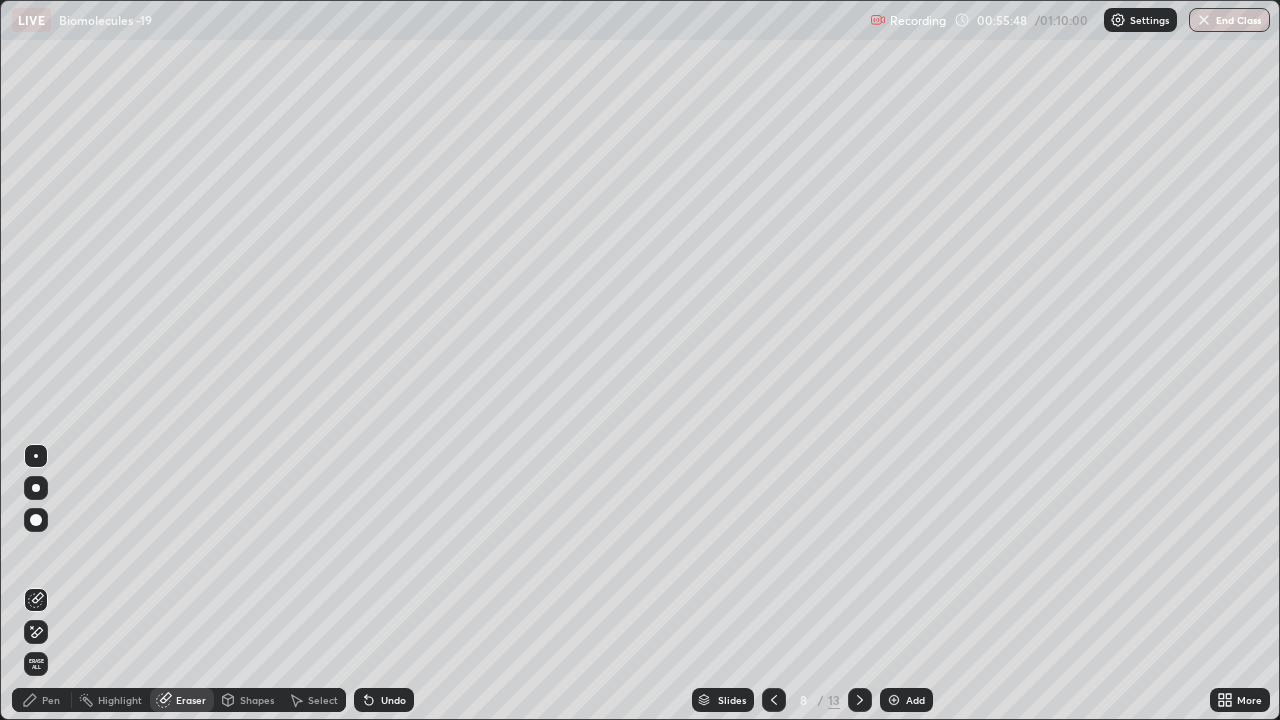 click on "Pen" at bounding box center [51, 700] 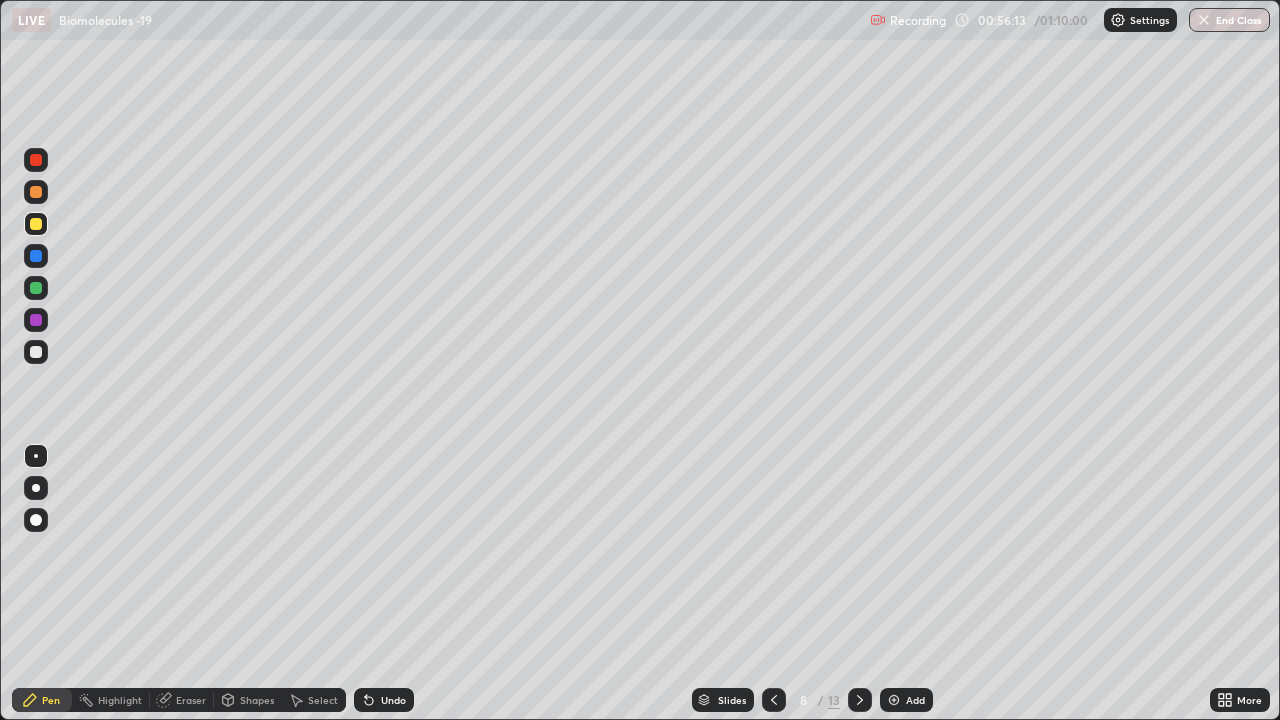 click on "Eraser" at bounding box center [191, 700] 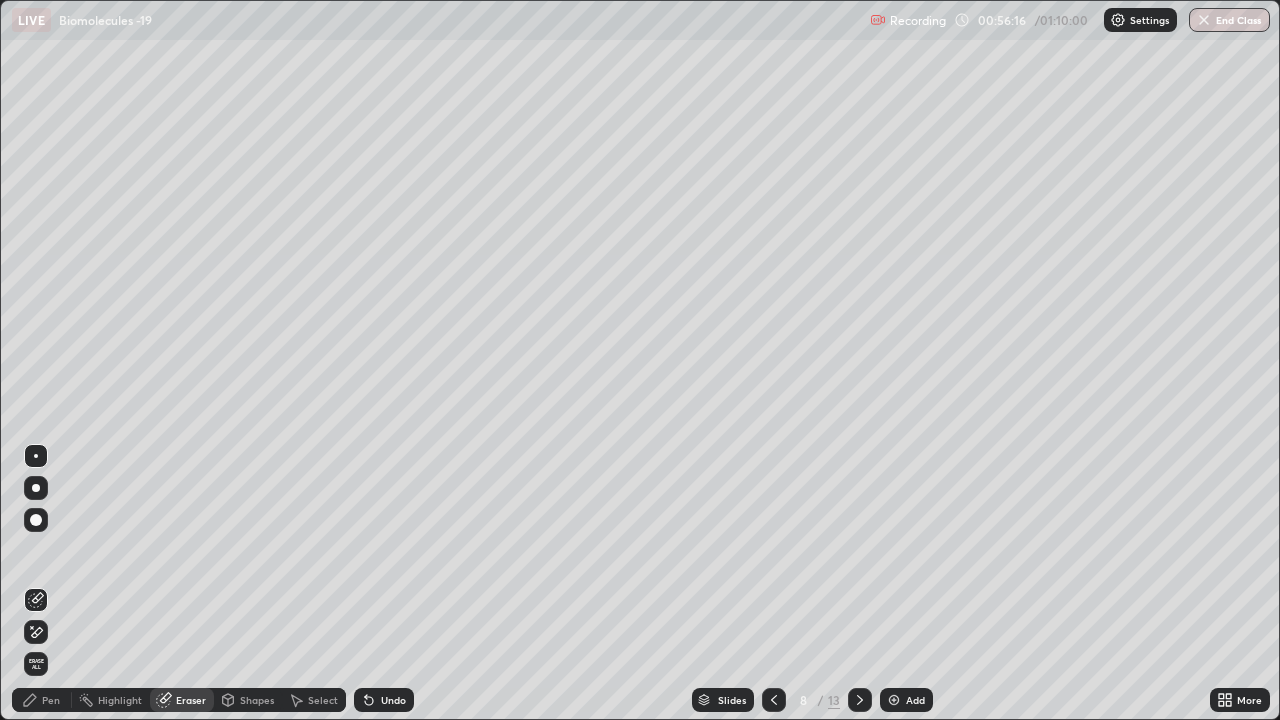click on "Pen" at bounding box center [51, 700] 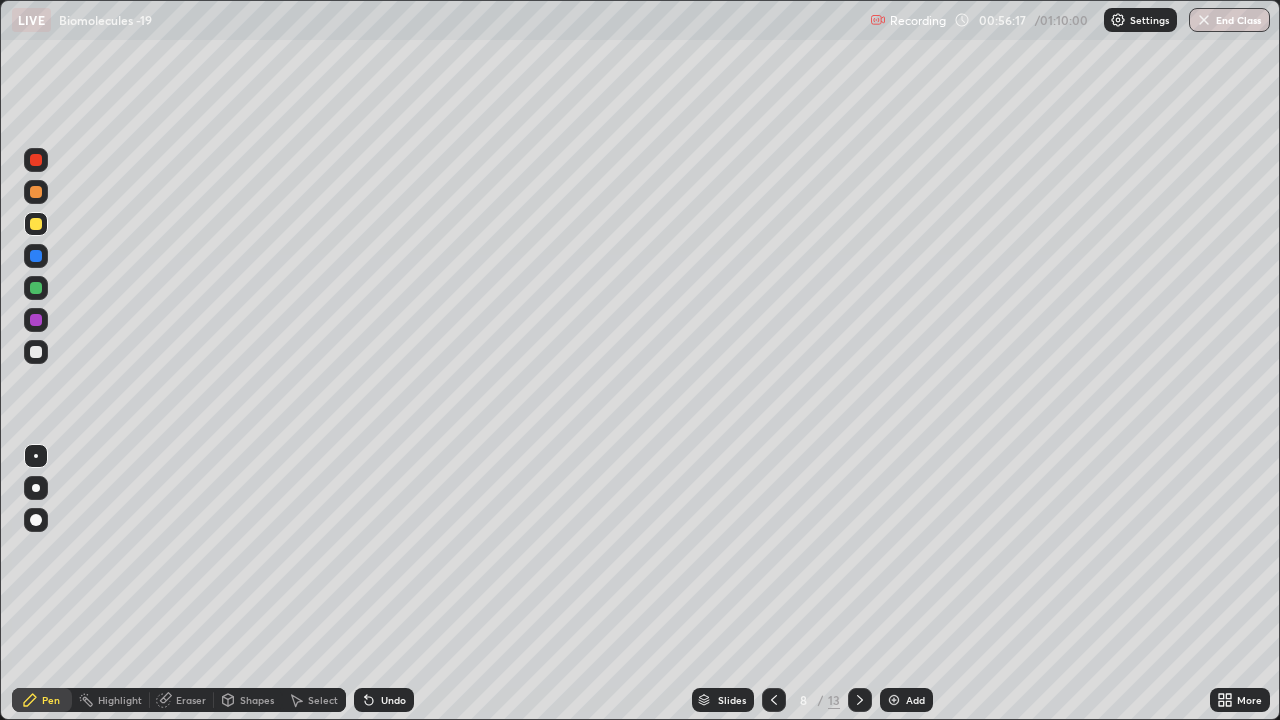 click at bounding box center [36, 288] 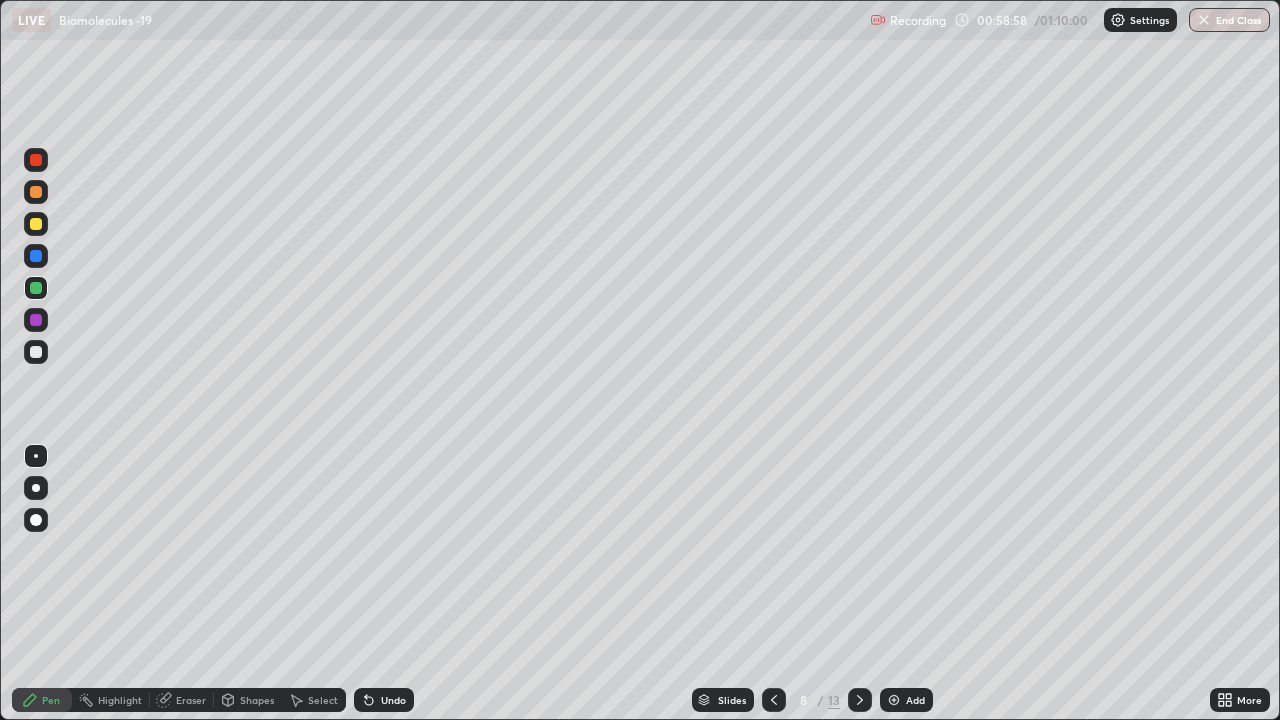 click on "Eraser" at bounding box center [182, 700] 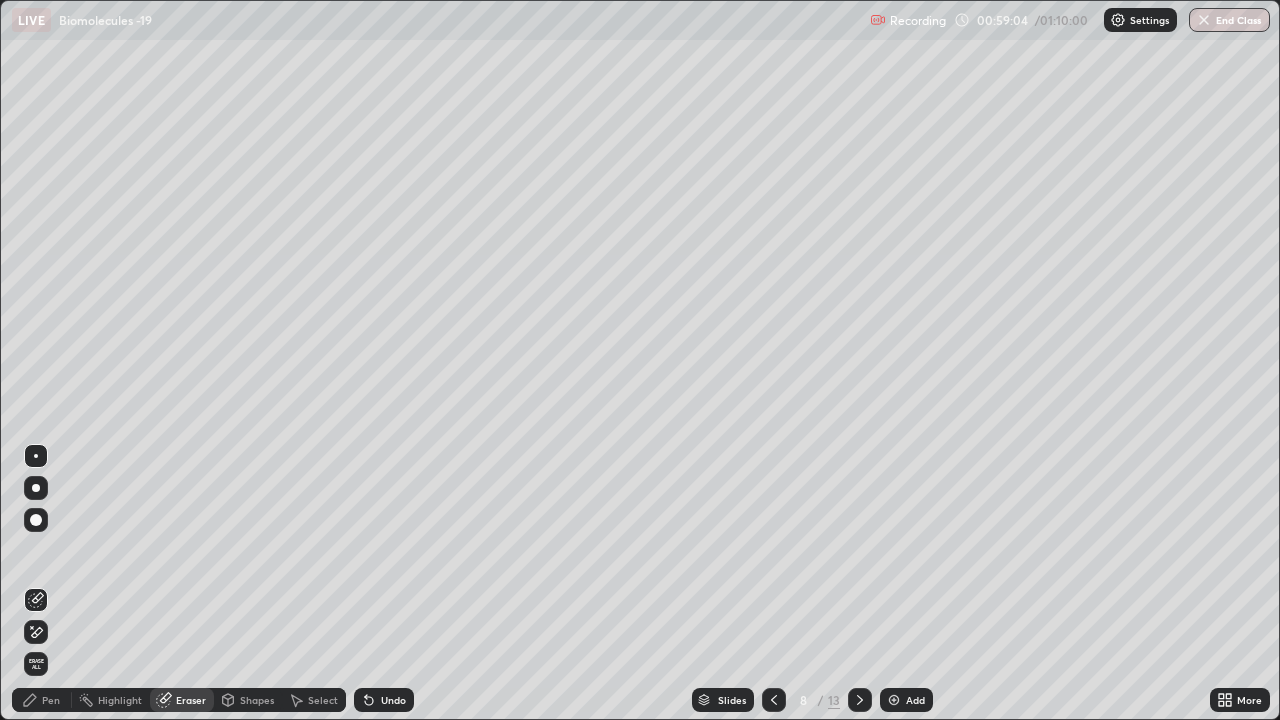 click on "Pen" at bounding box center [42, 700] 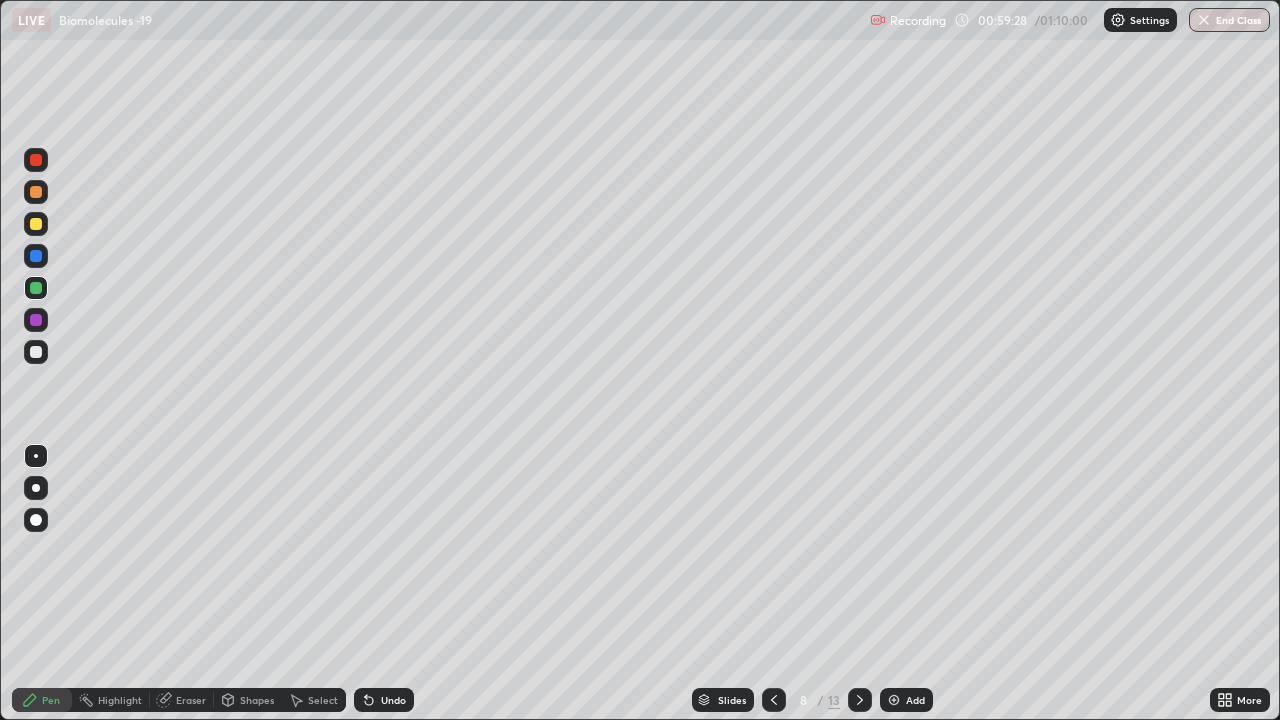 click 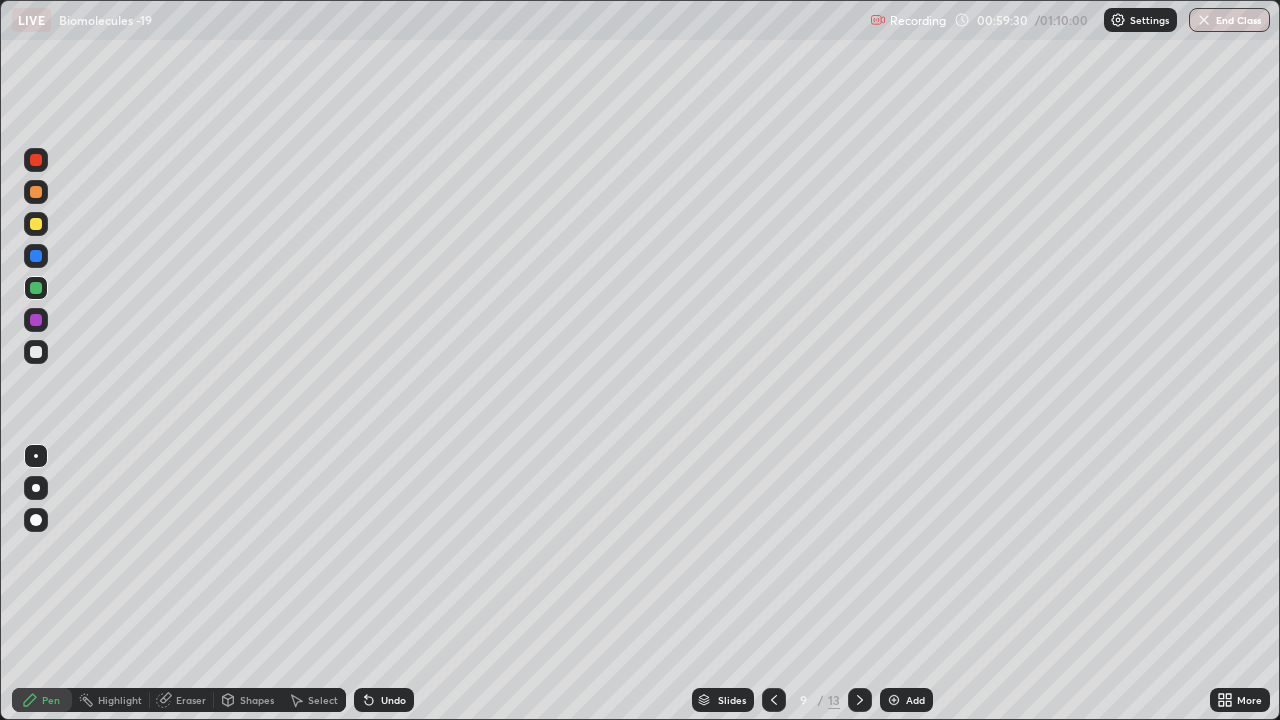 click at bounding box center [36, 488] 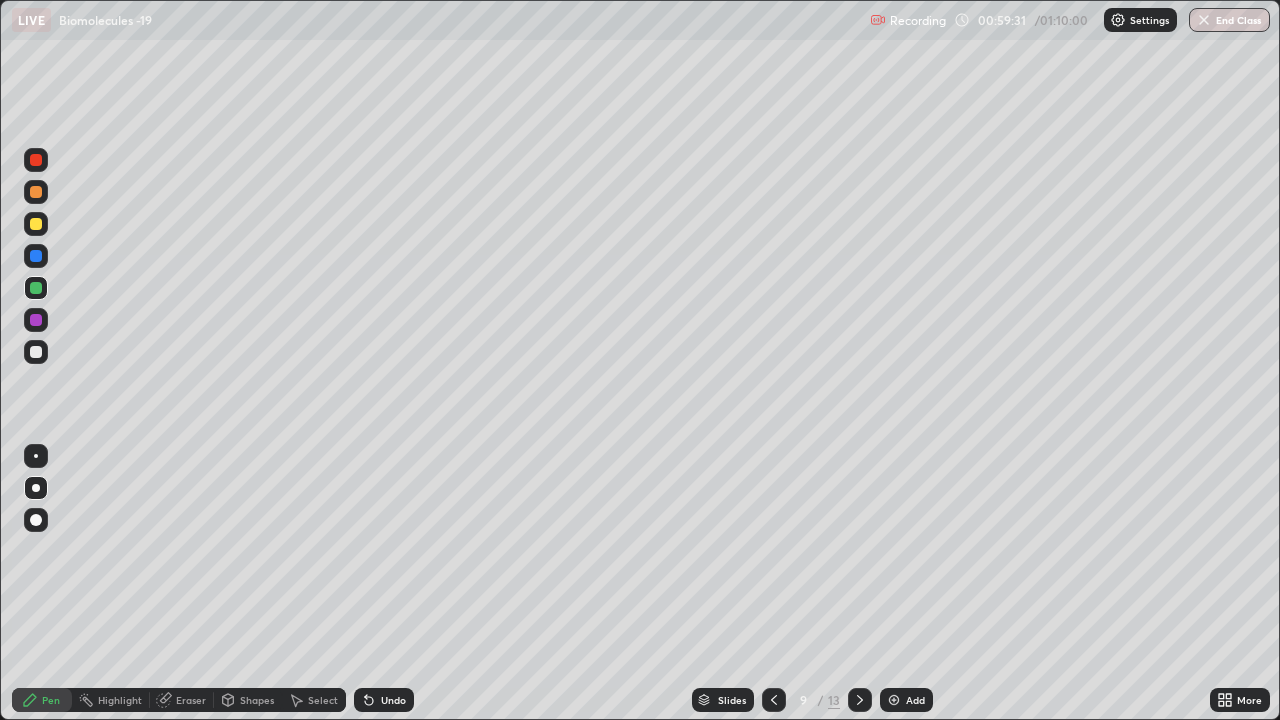 click at bounding box center [36, 224] 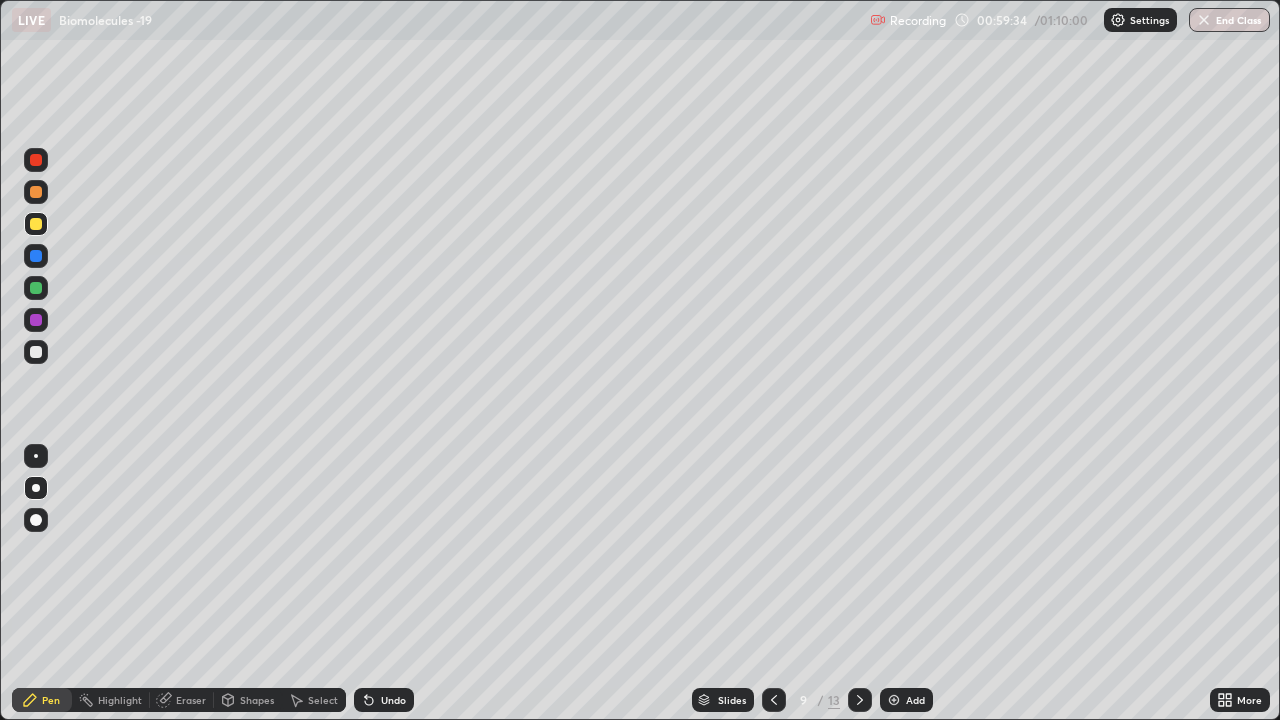 click at bounding box center [36, 456] 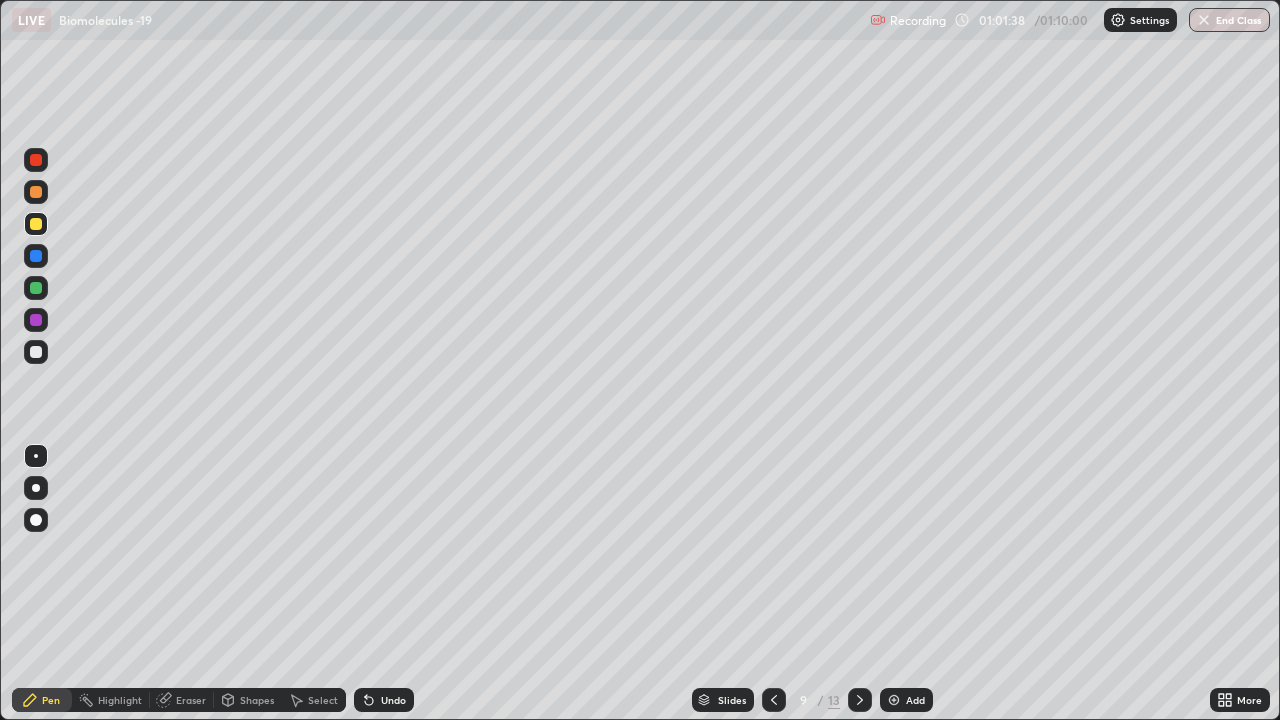 click at bounding box center [774, 700] 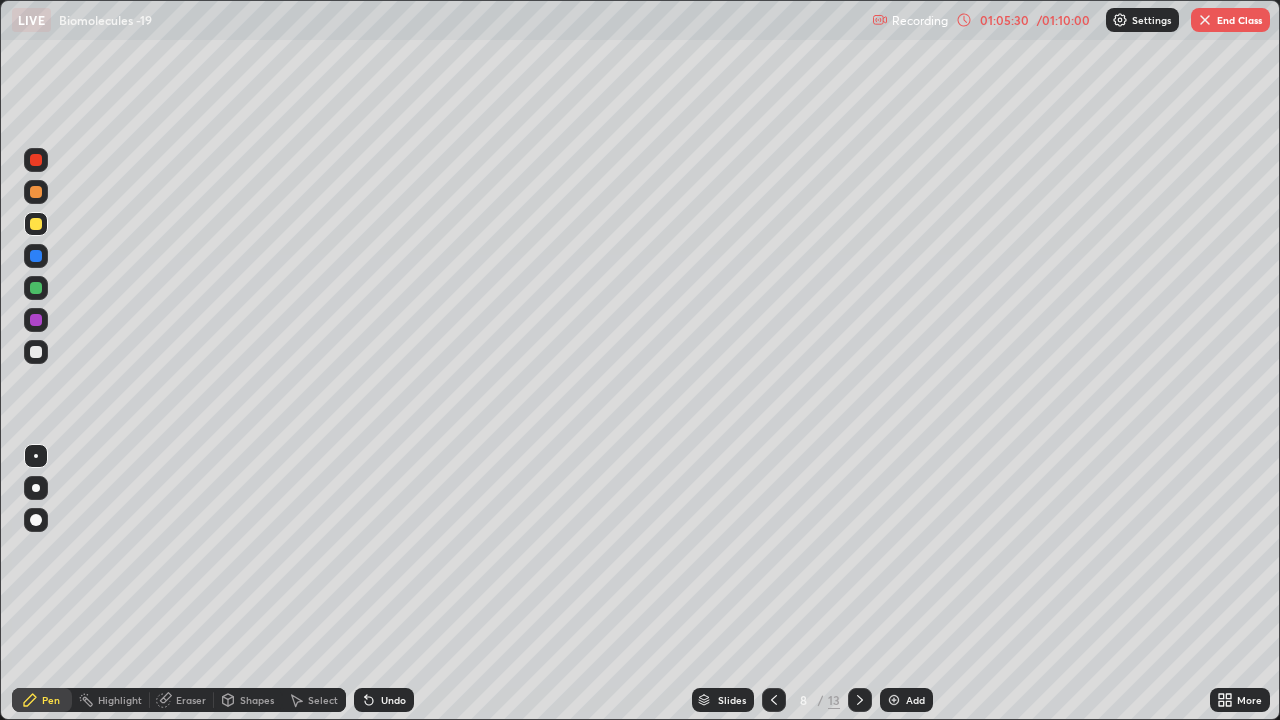 click at bounding box center (860, 700) 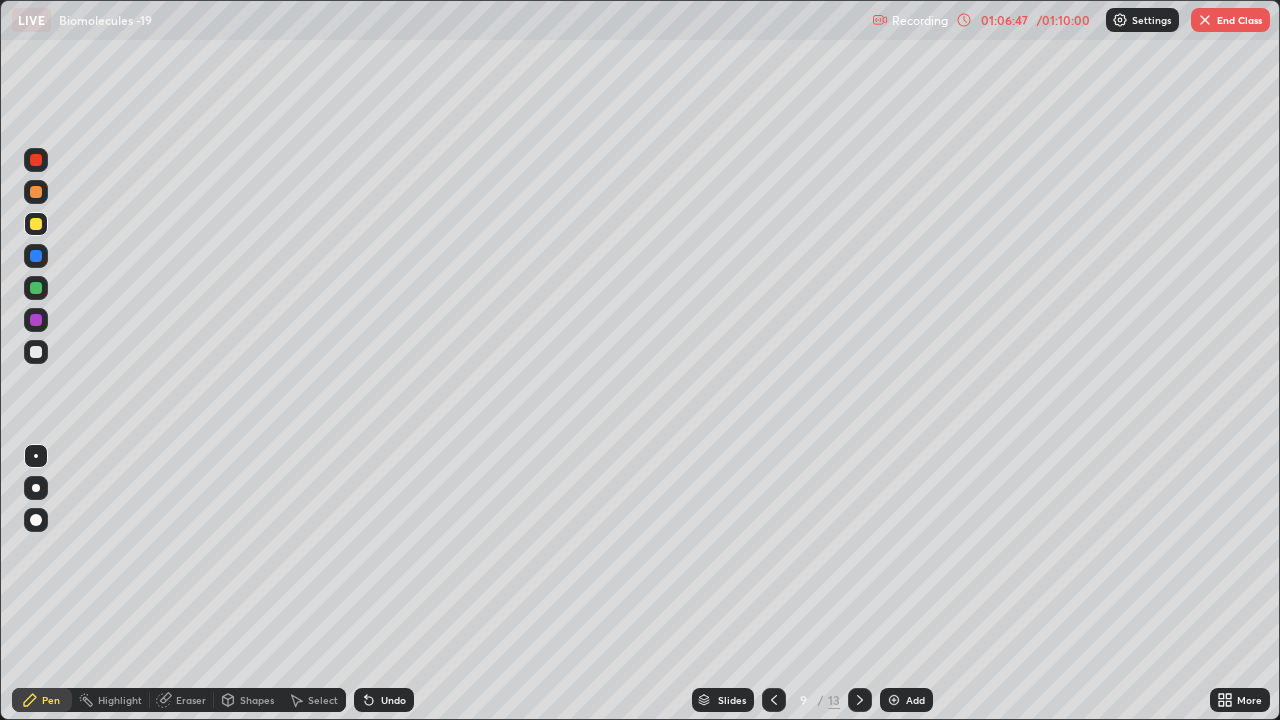 click at bounding box center (1205, 20) 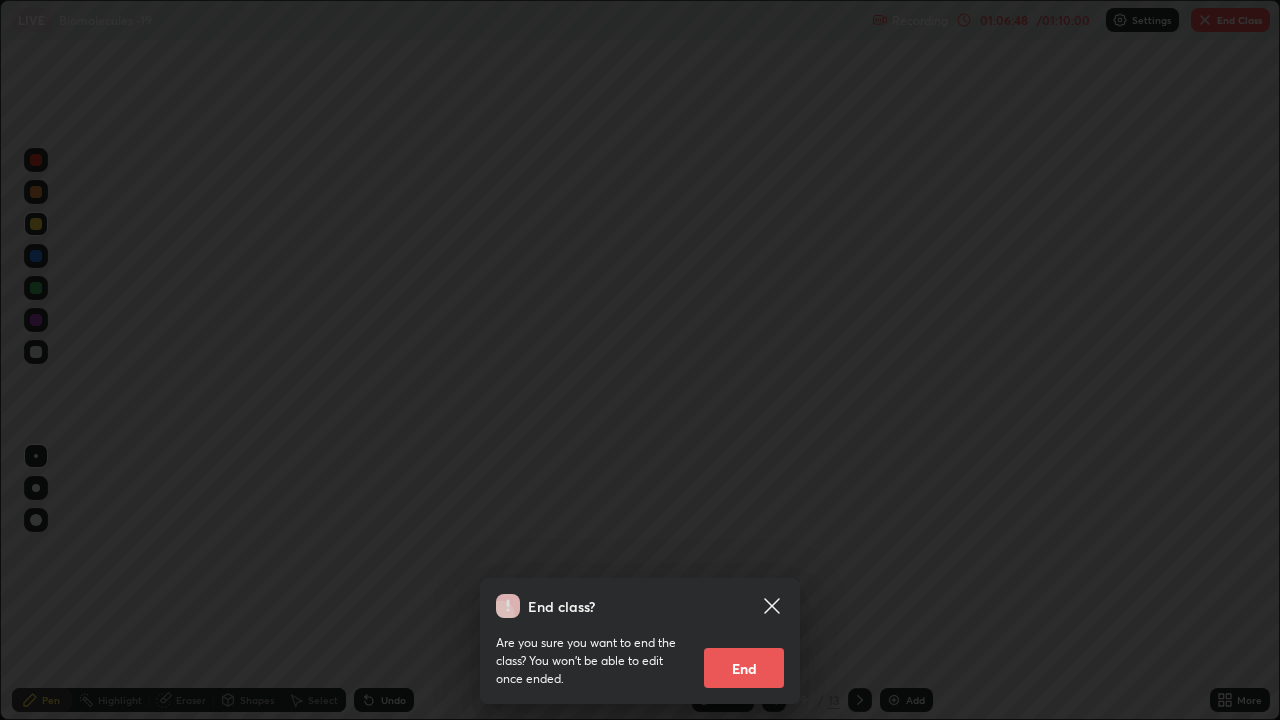 click on "End" at bounding box center (744, 668) 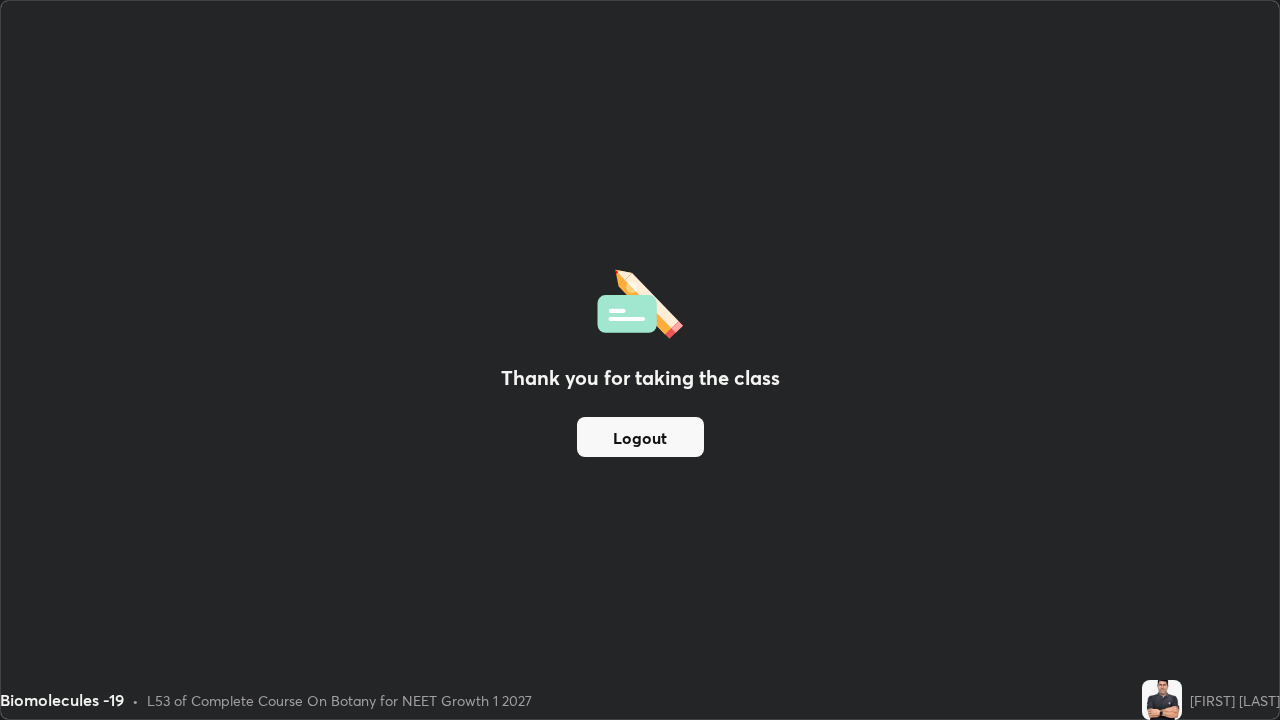 click on "Logout" at bounding box center [640, 437] 